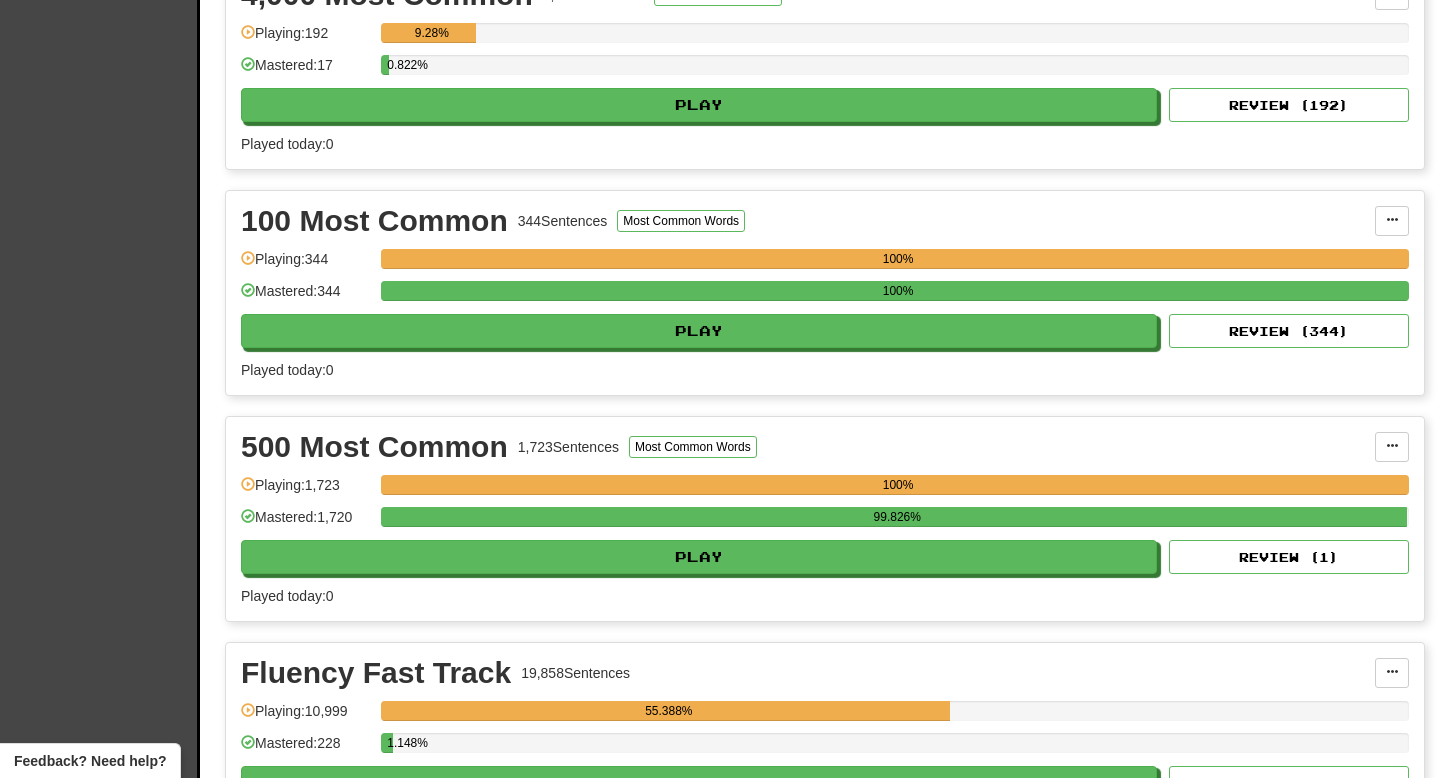 scroll, scrollTop: 1187, scrollLeft: 0, axis: vertical 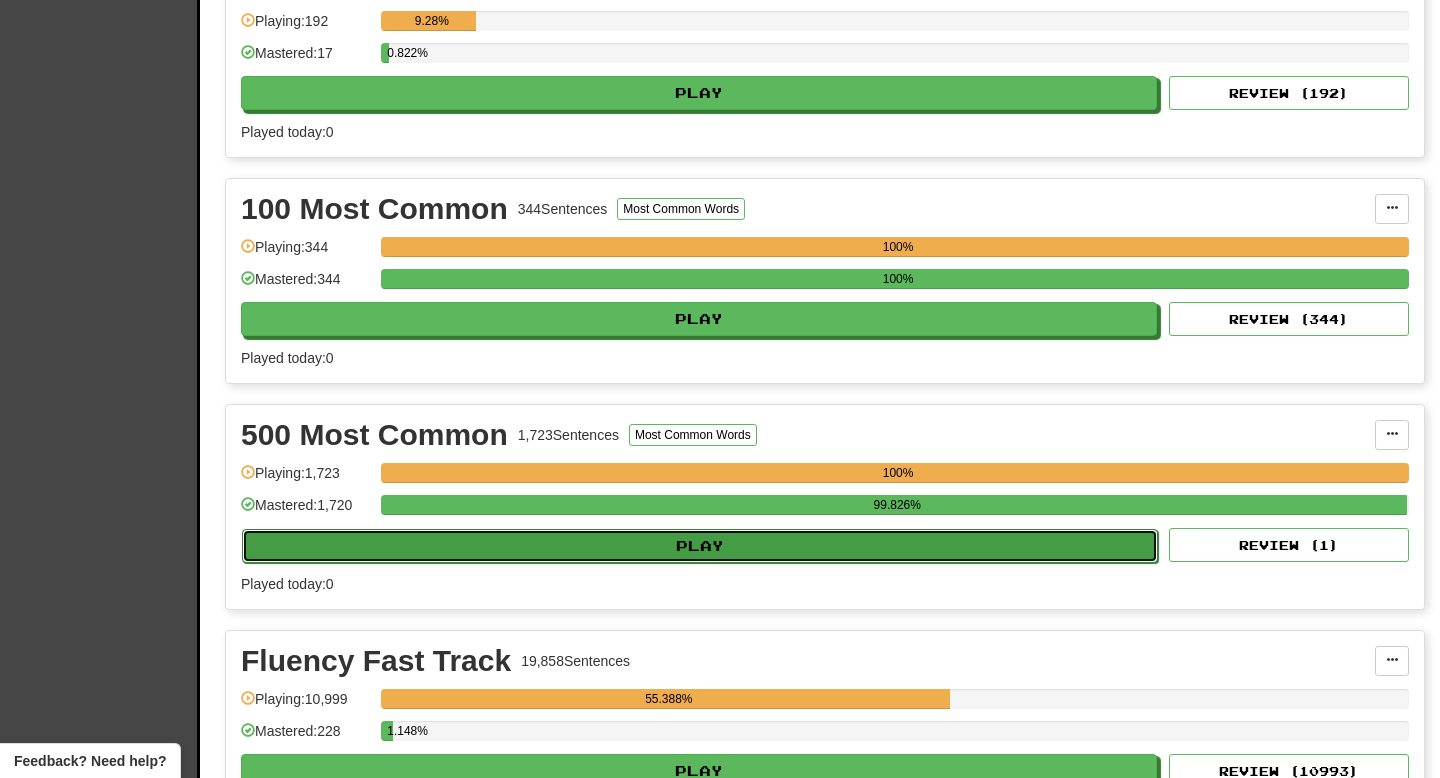 click on "Play" at bounding box center (700, 546) 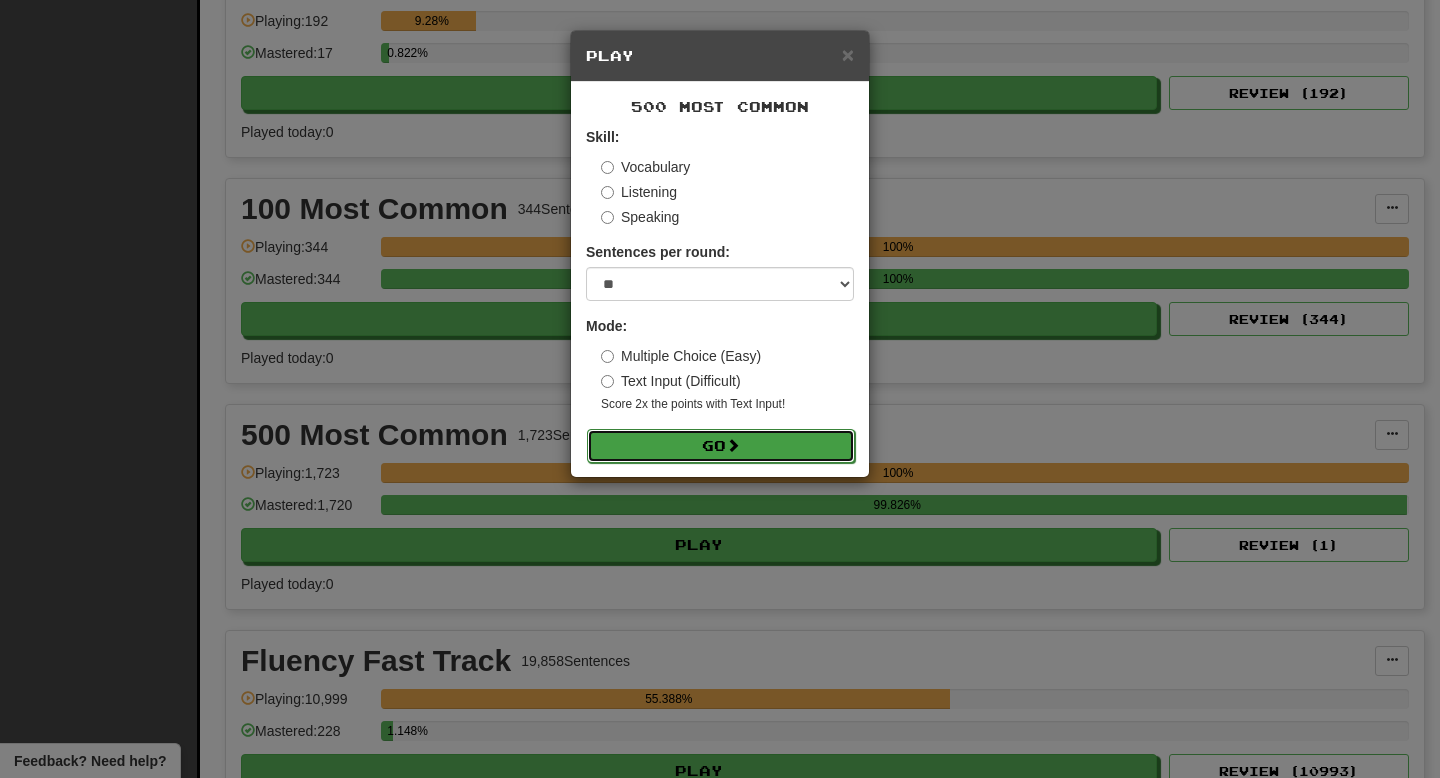 click on "Go" at bounding box center (721, 446) 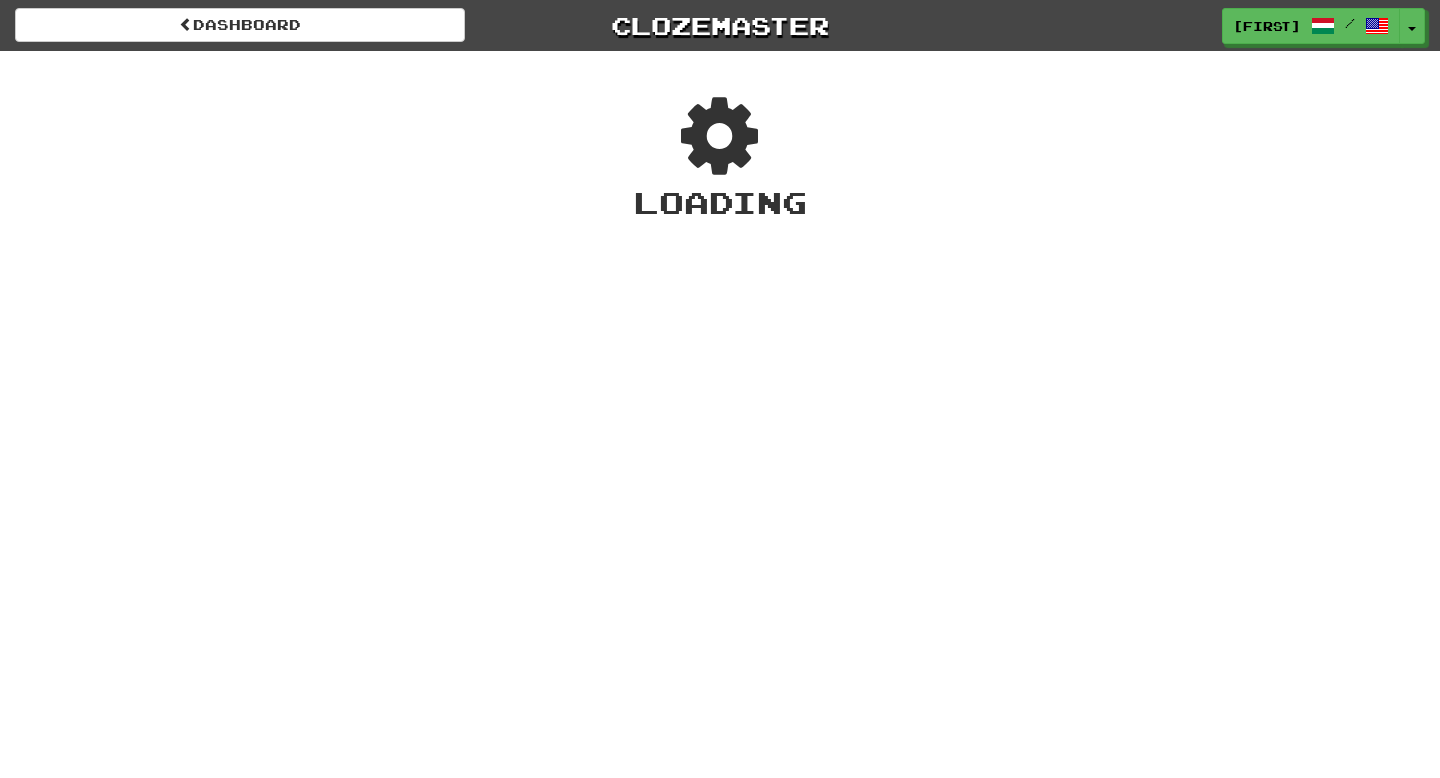 scroll, scrollTop: 0, scrollLeft: 0, axis: both 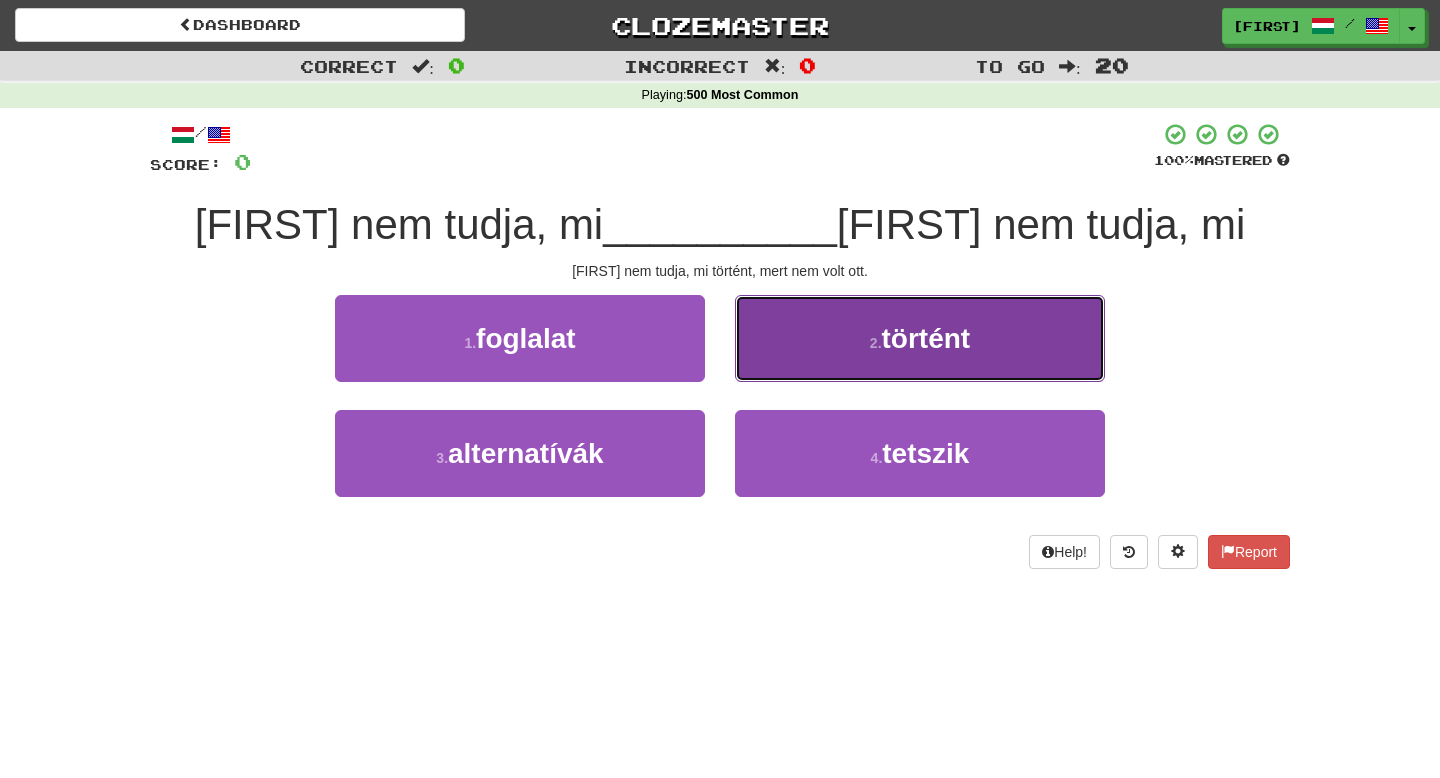 click on "2 .  történt" at bounding box center [920, 338] 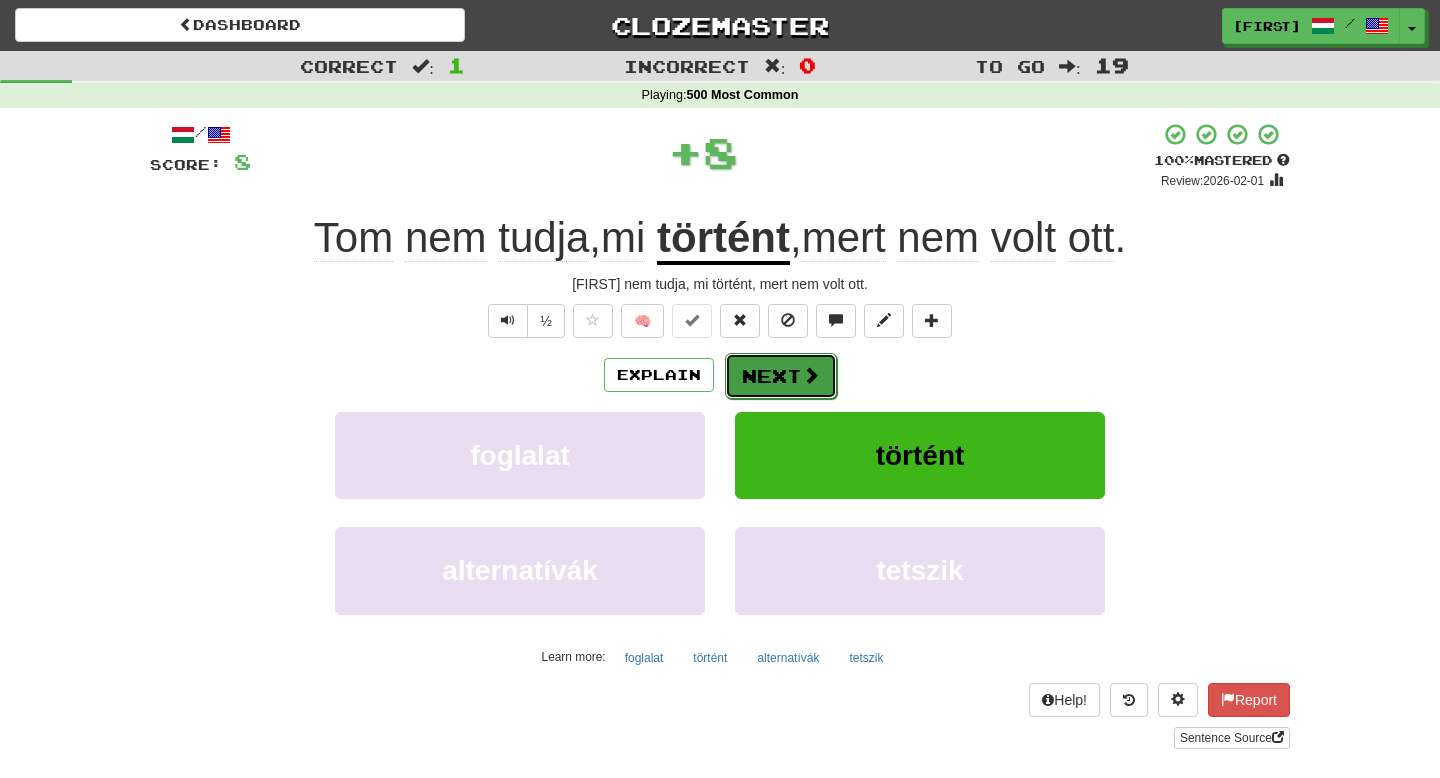 click on "Next" at bounding box center (781, 376) 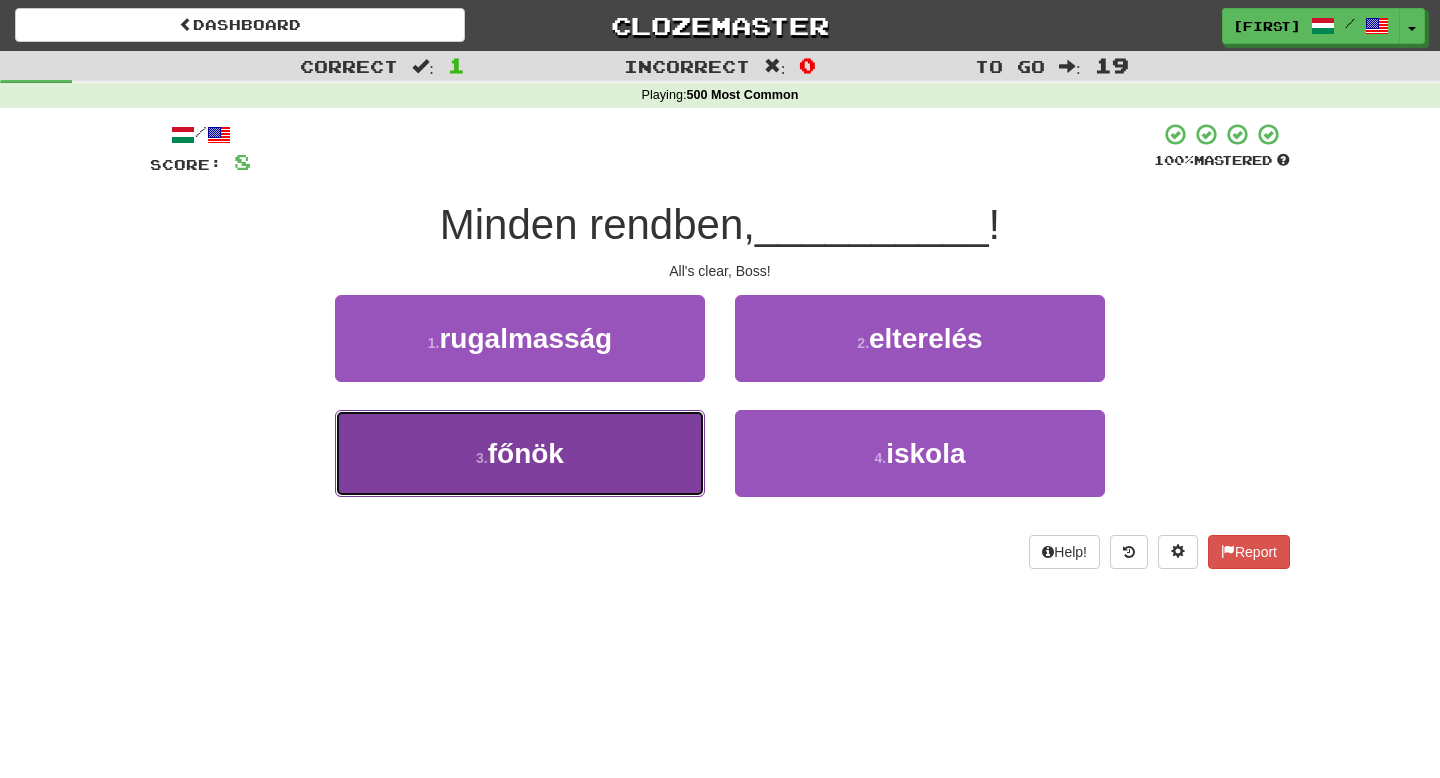 click on "3 .  főnök" at bounding box center (520, 453) 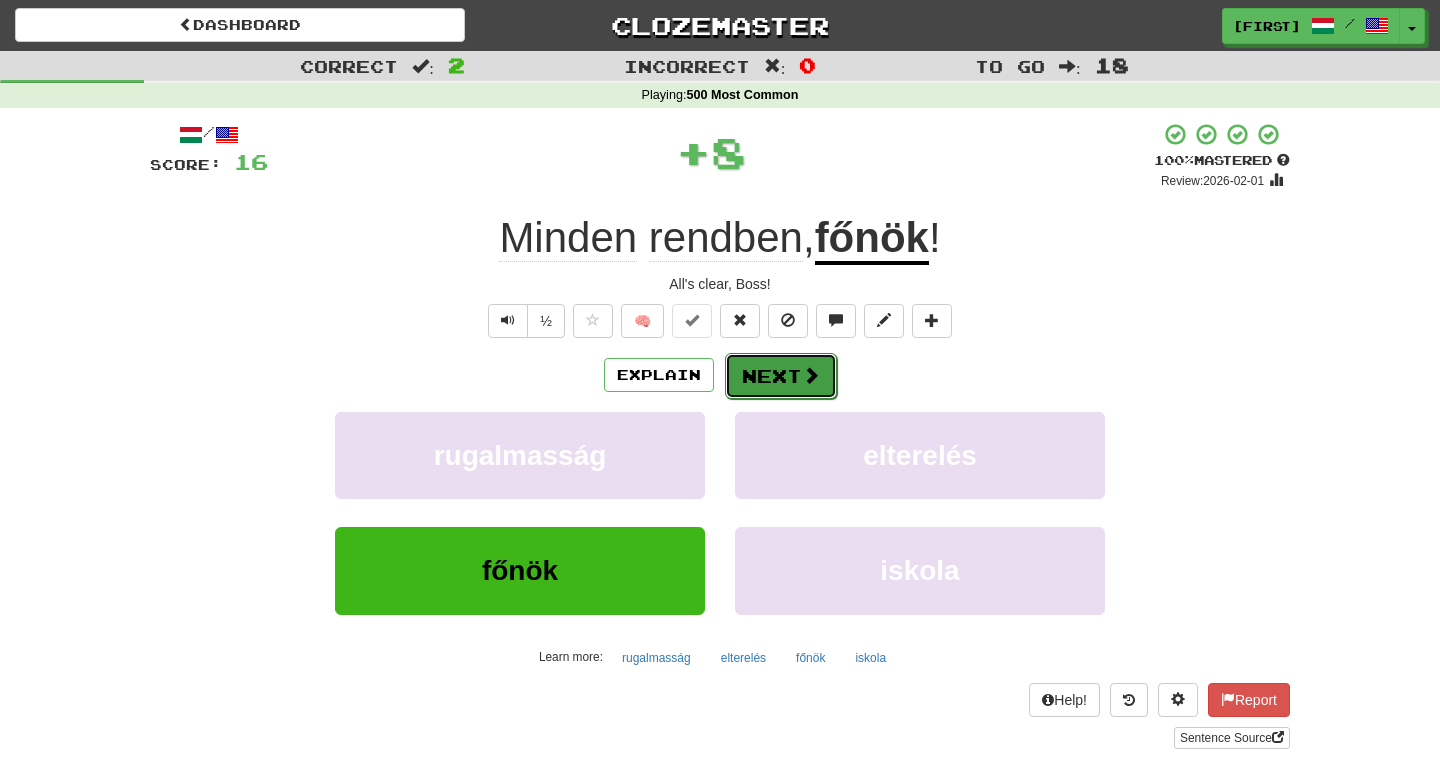 click on "Next" at bounding box center (781, 376) 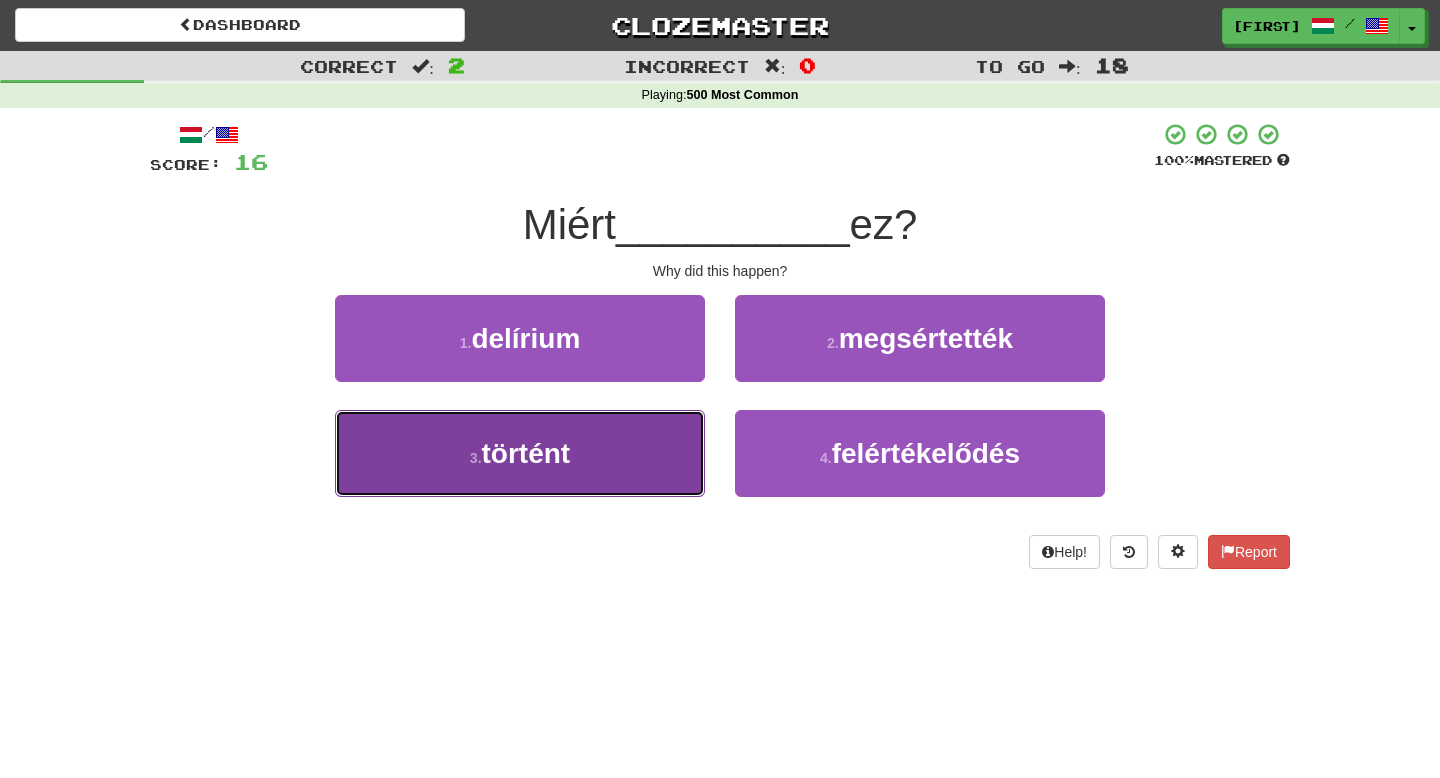 click on "történt" at bounding box center (526, 453) 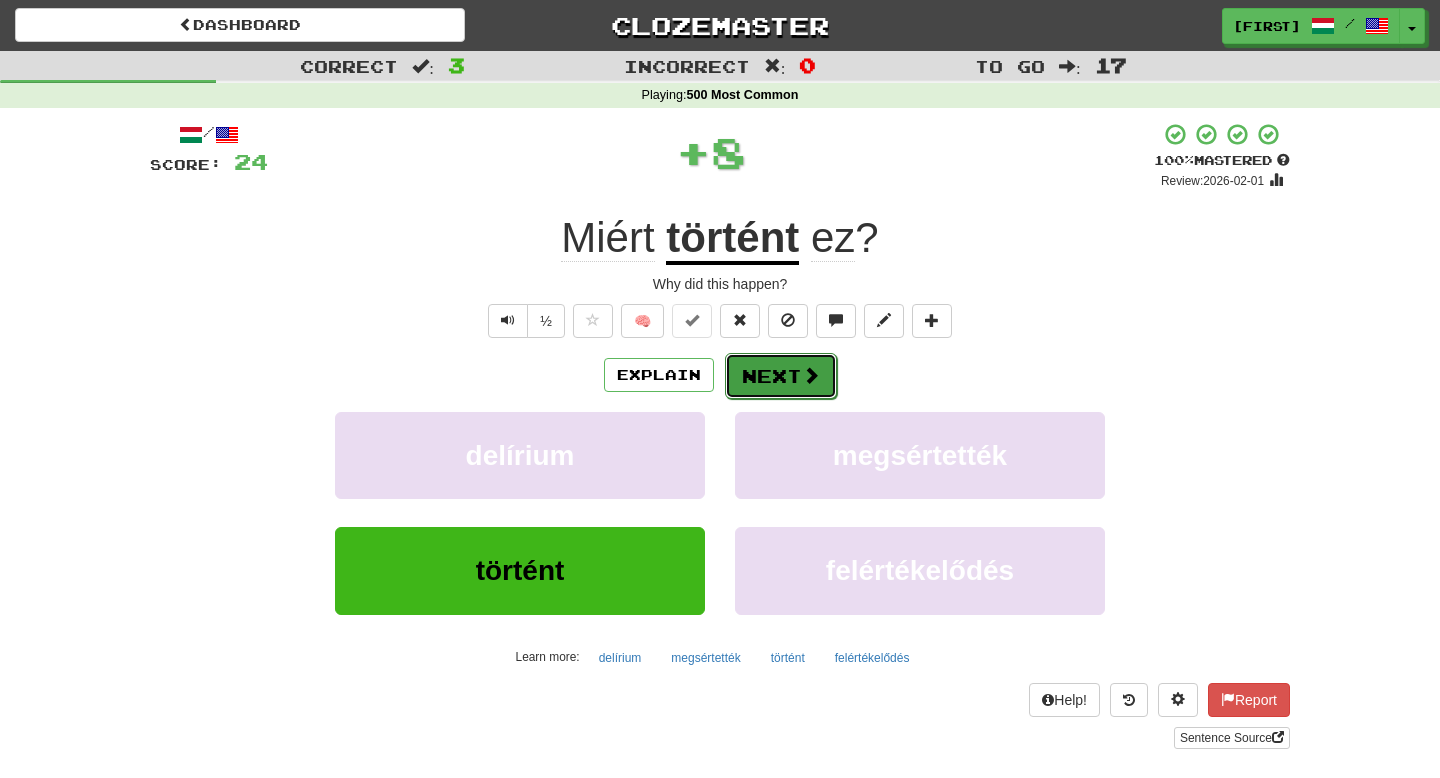 click on "Next" at bounding box center (781, 376) 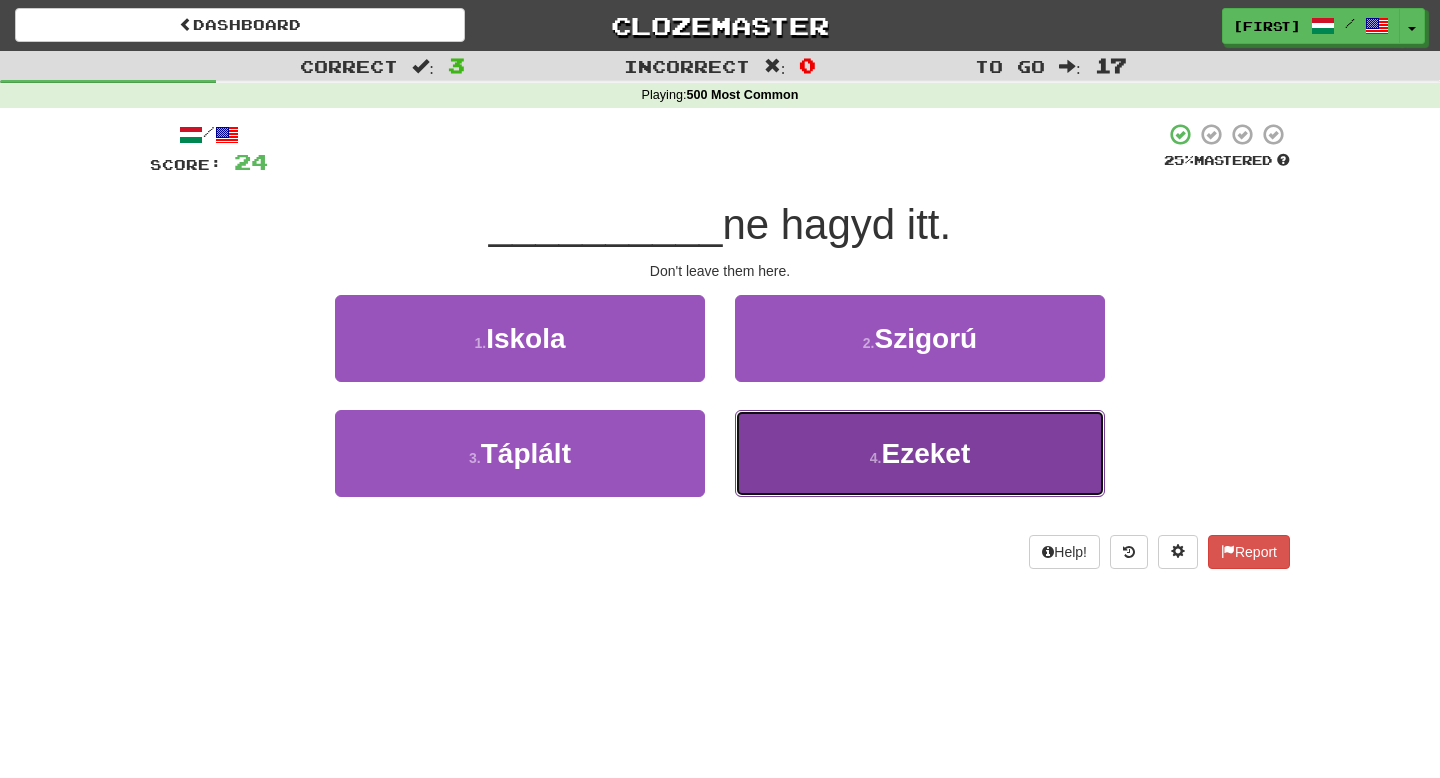 click on "4 .  Ezeket" at bounding box center [920, 453] 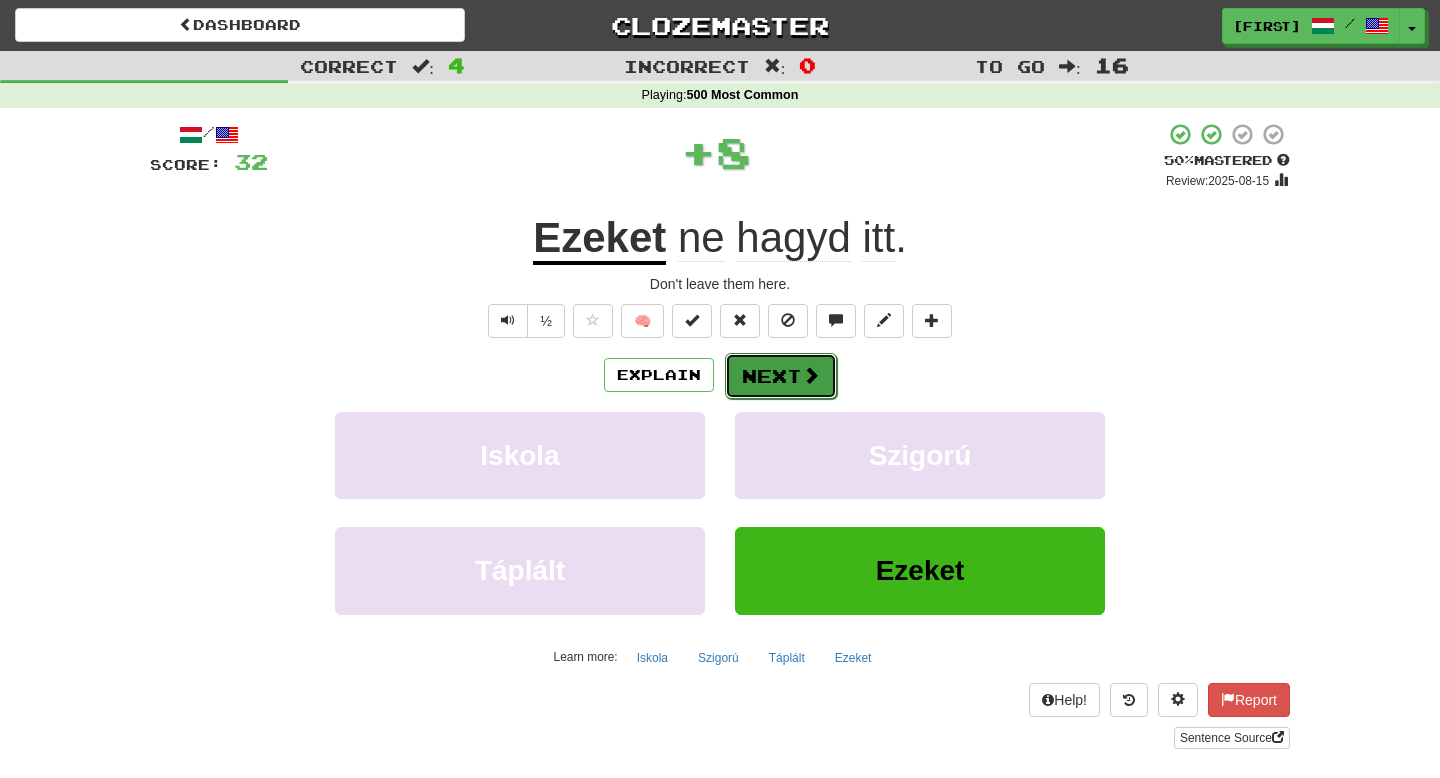 click on "Next" at bounding box center [781, 376] 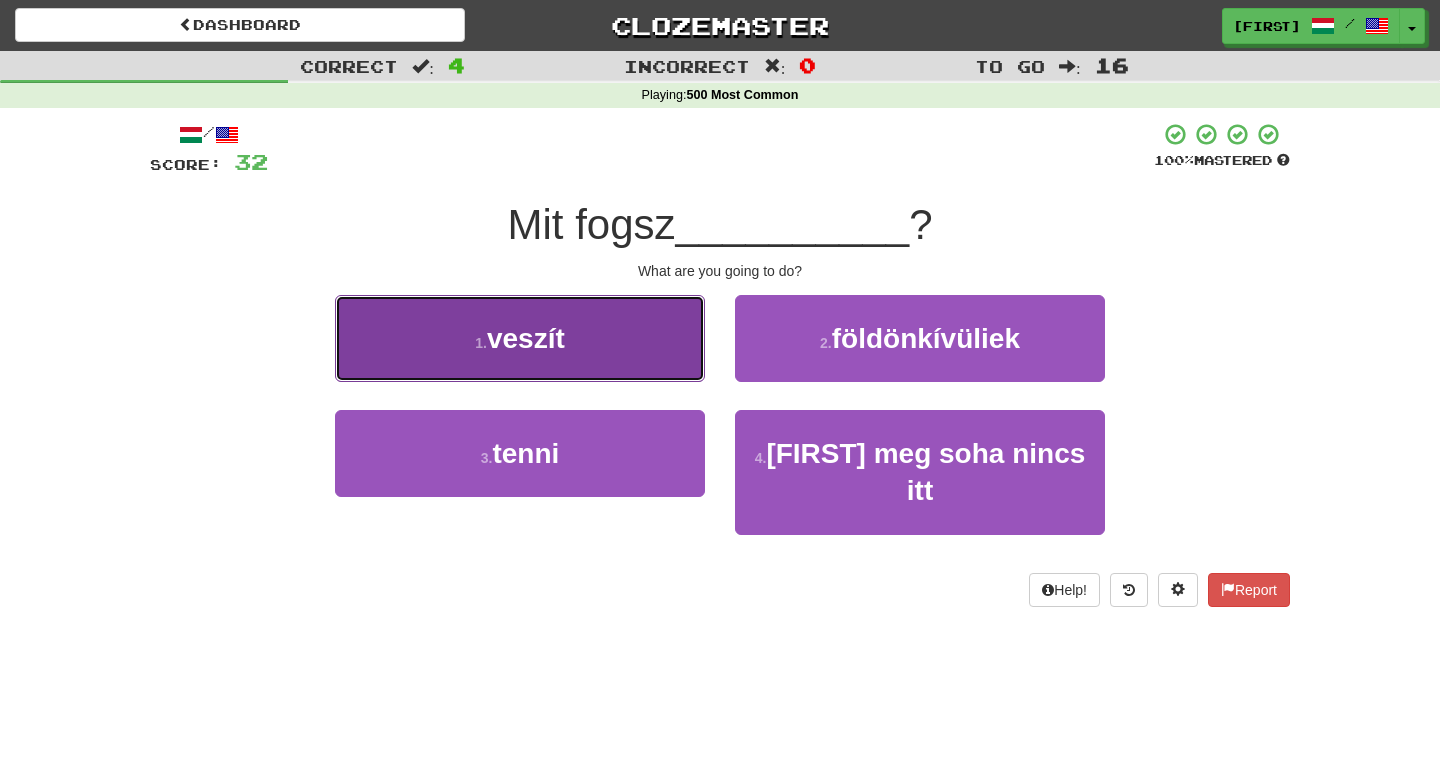 click on "1 .  veszít" at bounding box center (520, 338) 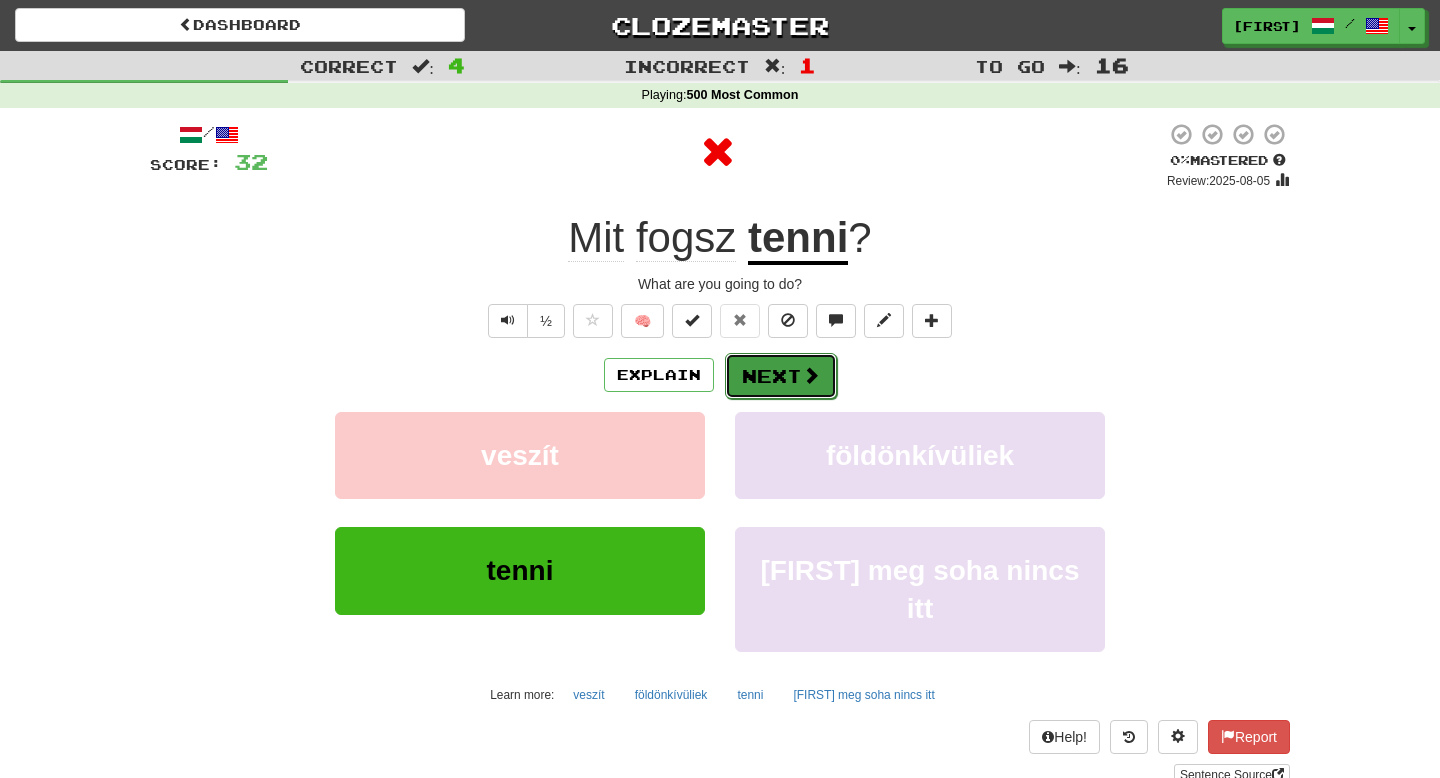 click at bounding box center (811, 375) 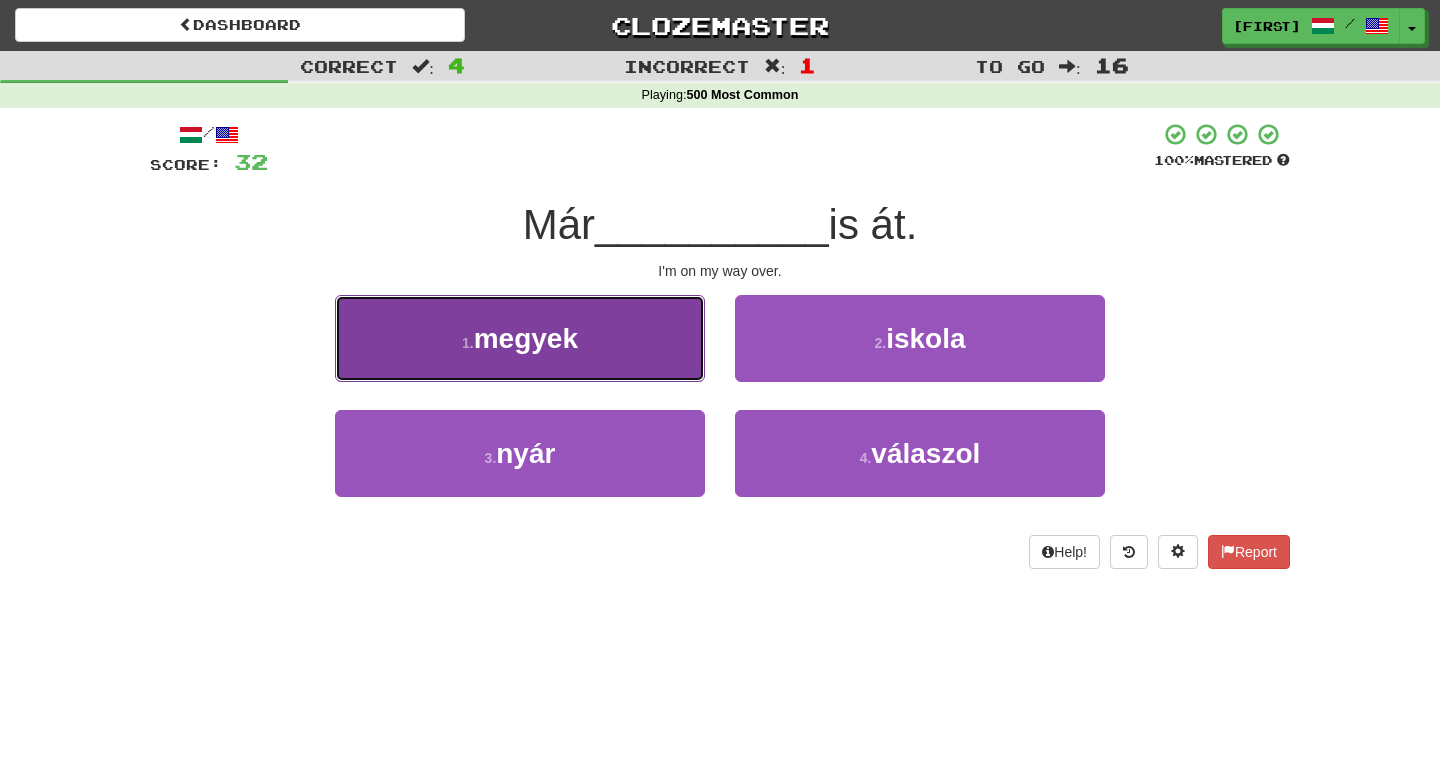 click on "1 .  megyek" at bounding box center [520, 338] 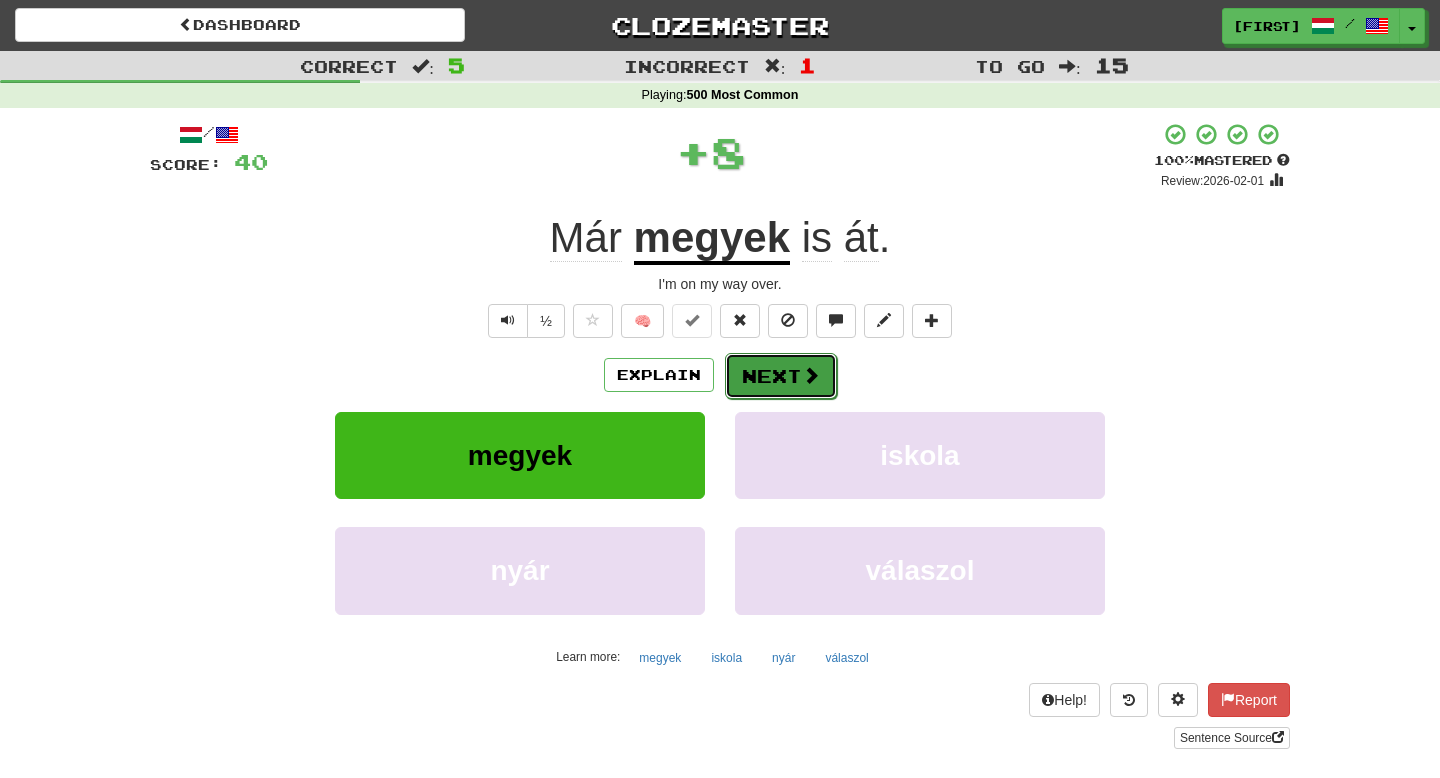 click on "Next" at bounding box center (781, 376) 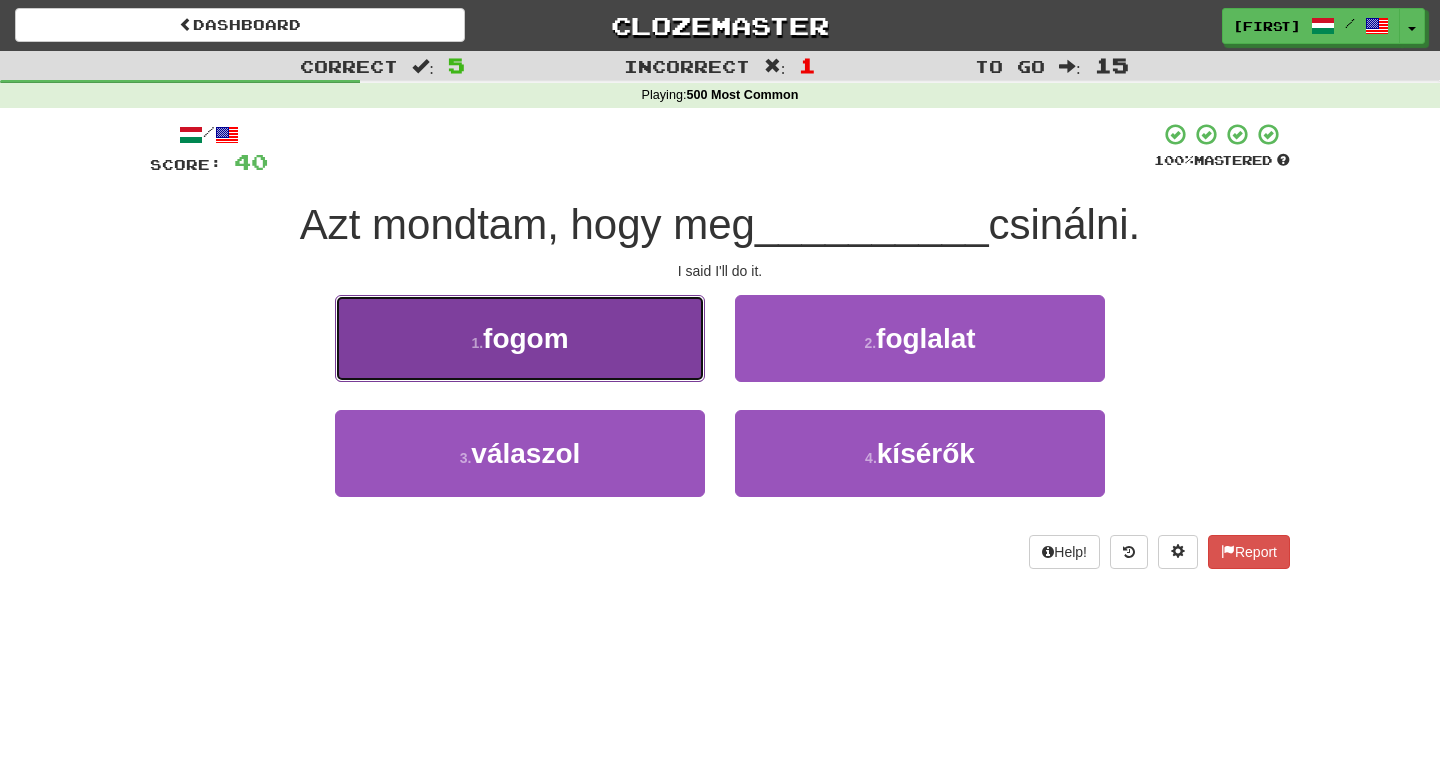 click on "1 .  fogom" at bounding box center [520, 338] 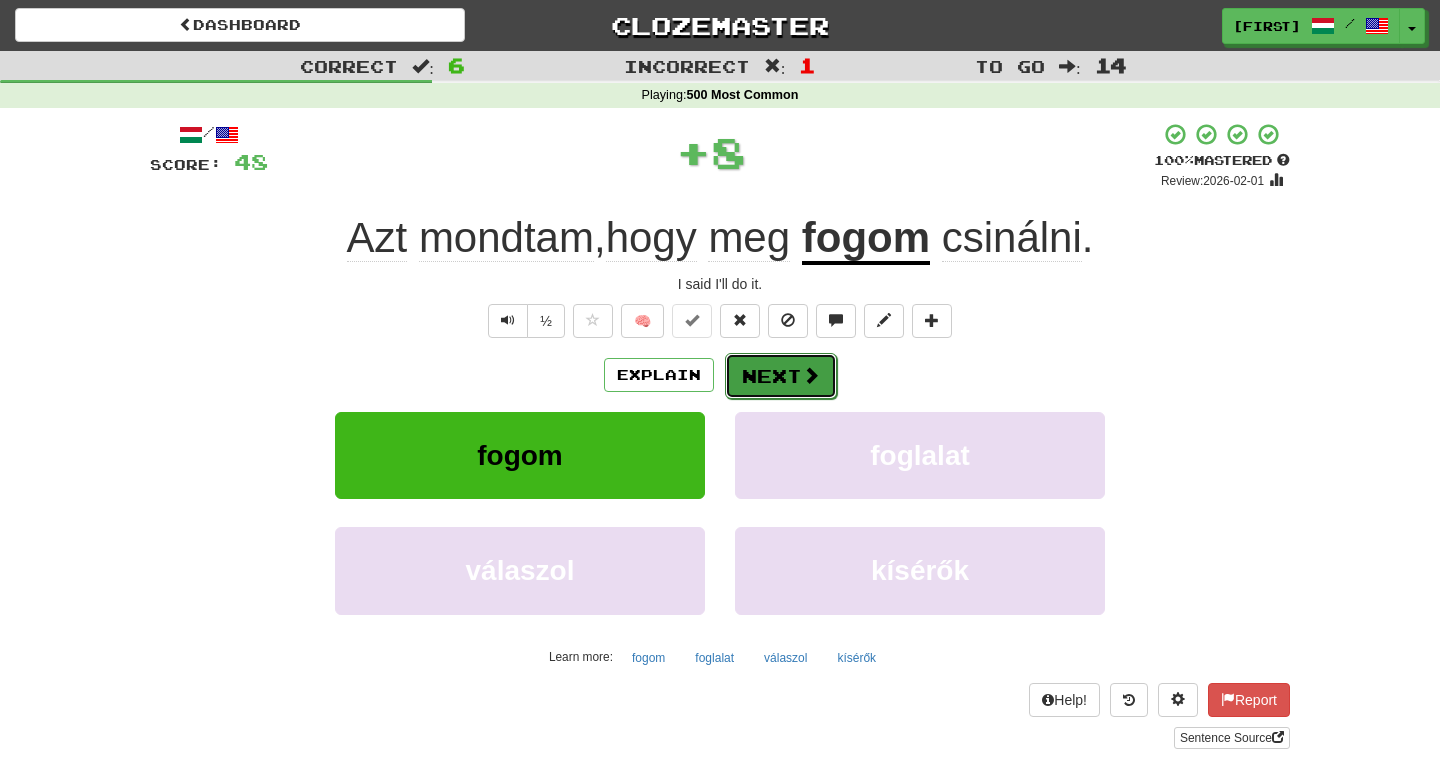 click on "Next" at bounding box center (781, 376) 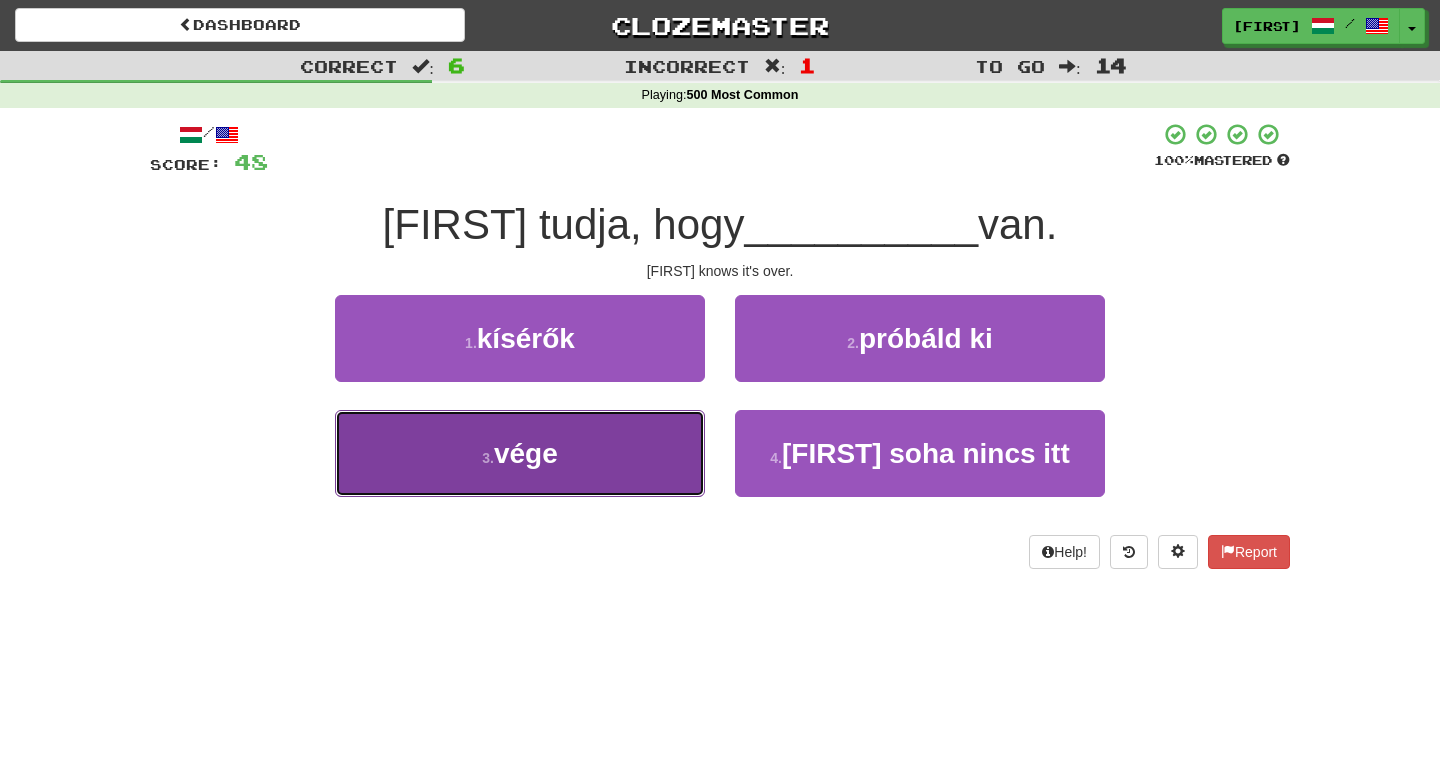 click on "3 .  vége" at bounding box center [520, 453] 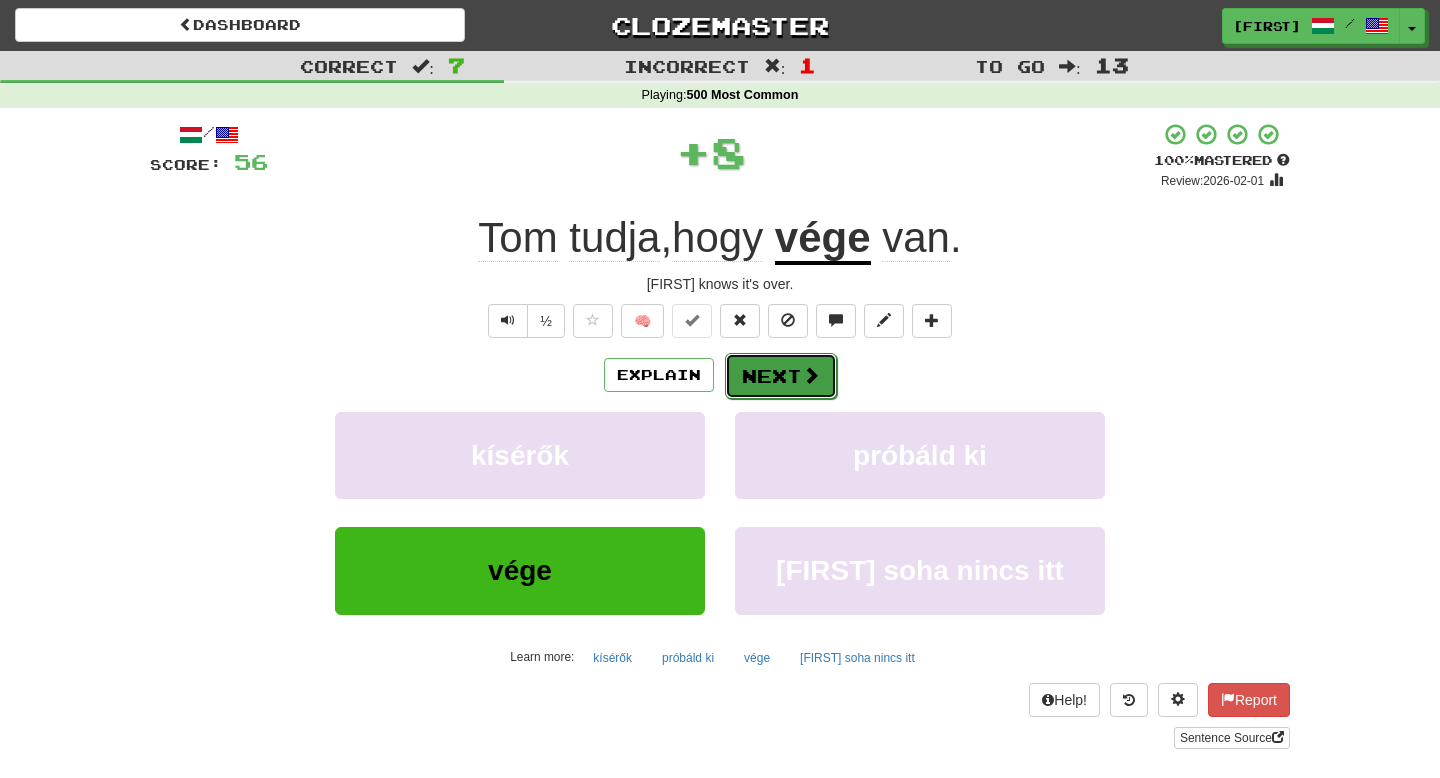 click on "Next" at bounding box center [781, 376] 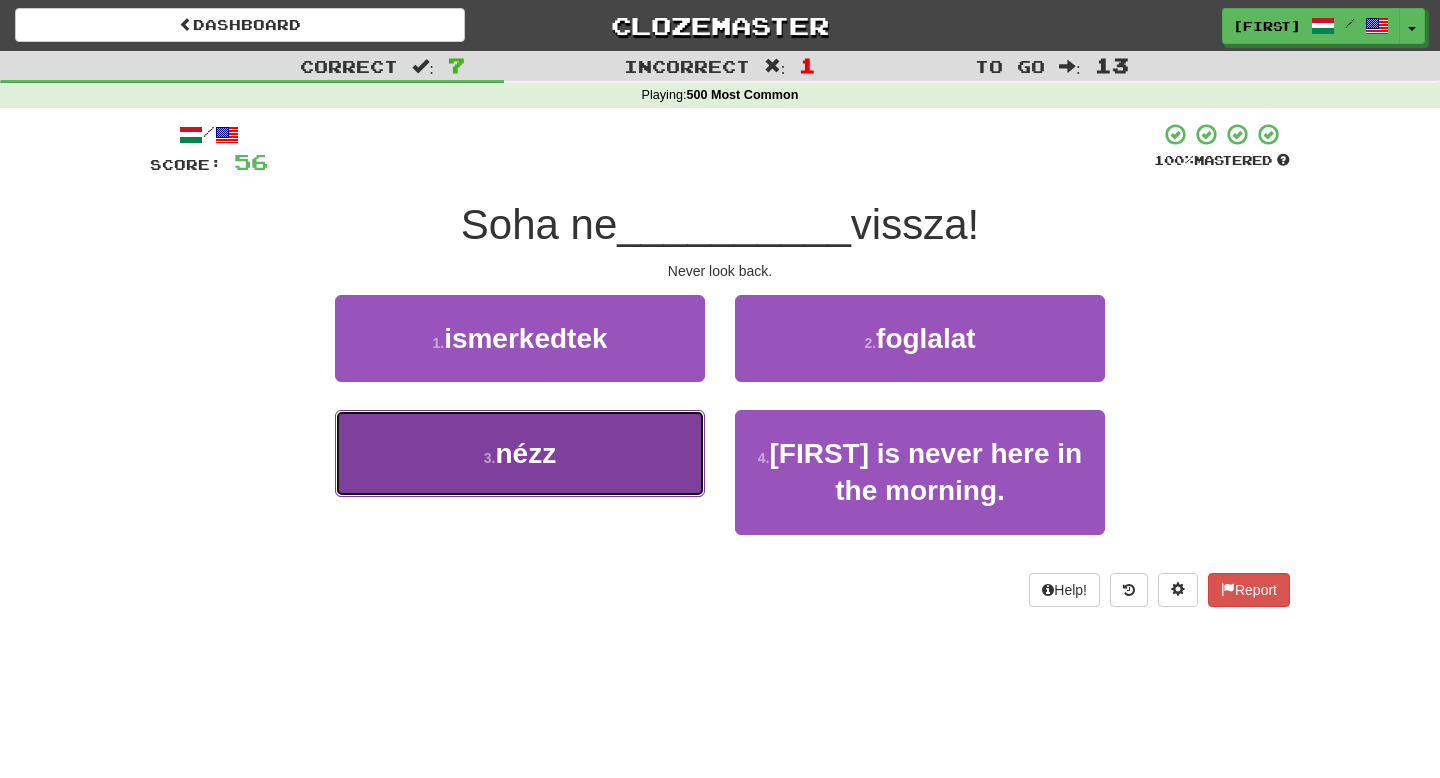 click on "3 .  nézz" at bounding box center [520, 453] 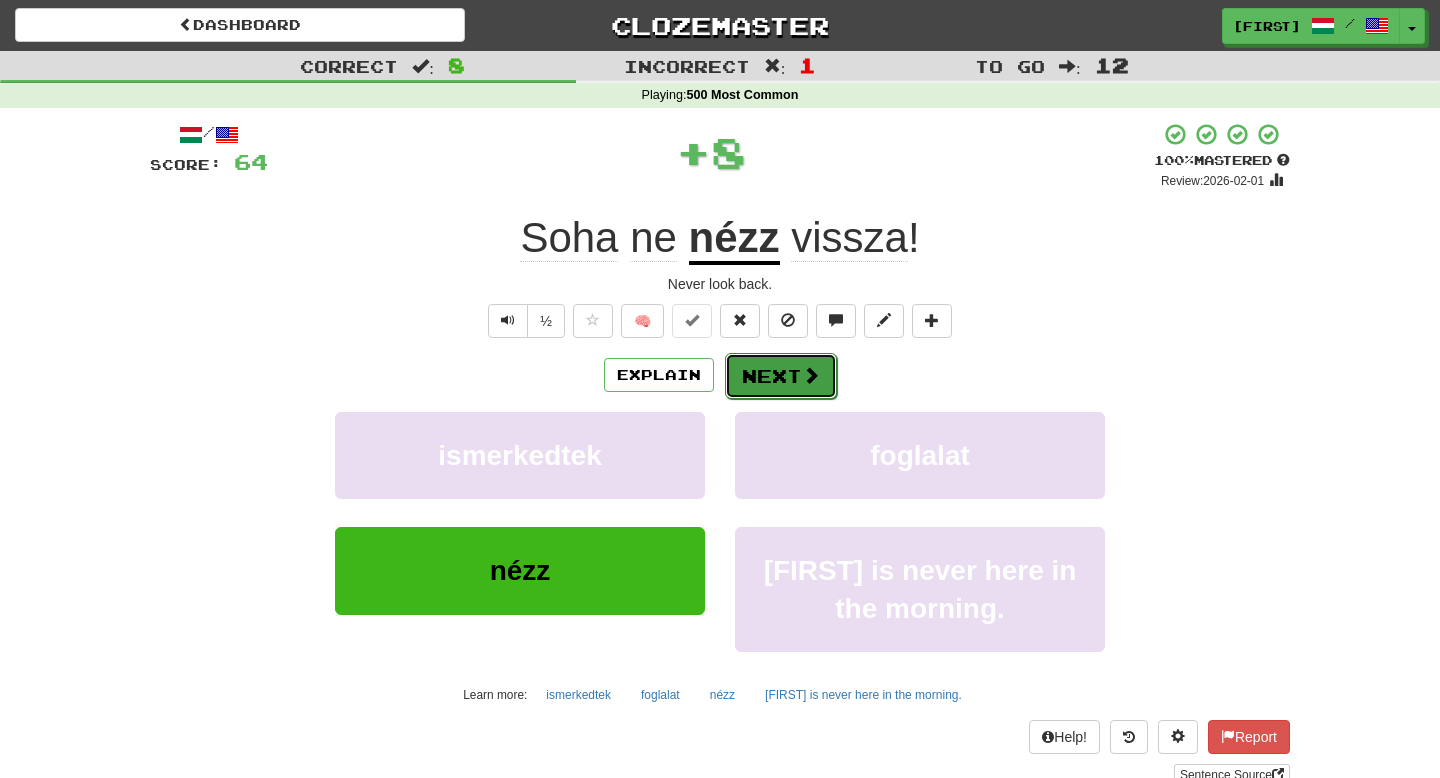 click on "Next" at bounding box center [781, 376] 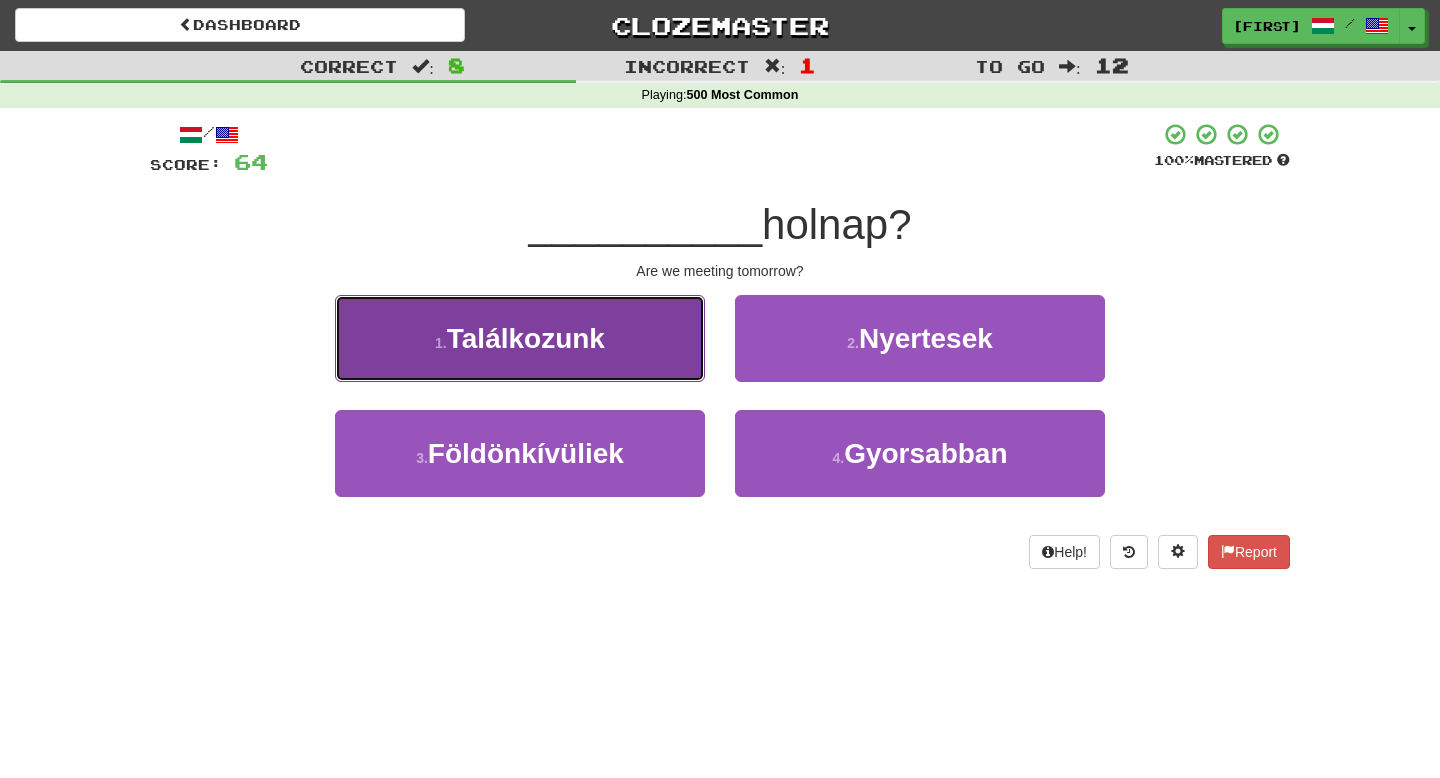 click on "1 .  Találkozunk" at bounding box center [520, 338] 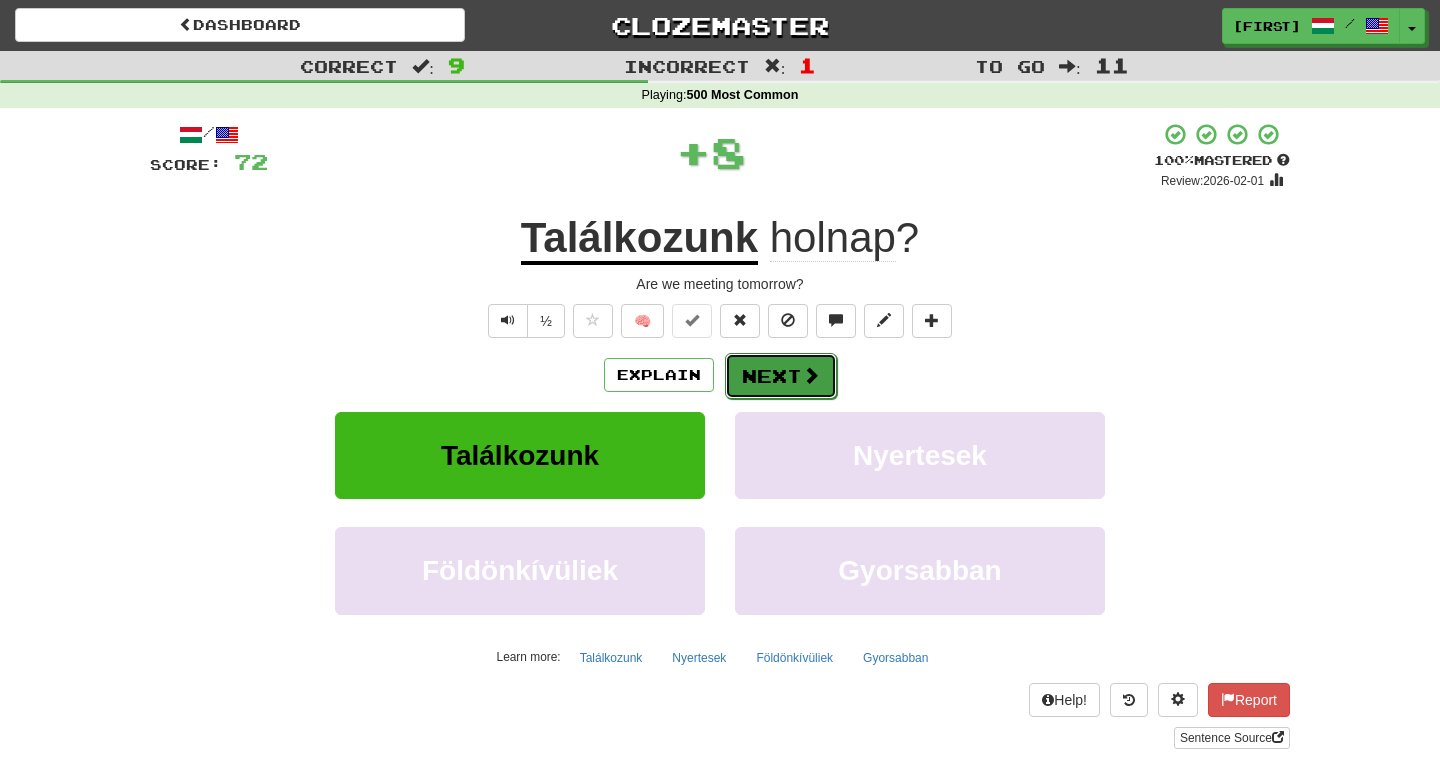 click on "Next" at bounding box center [781, 376] 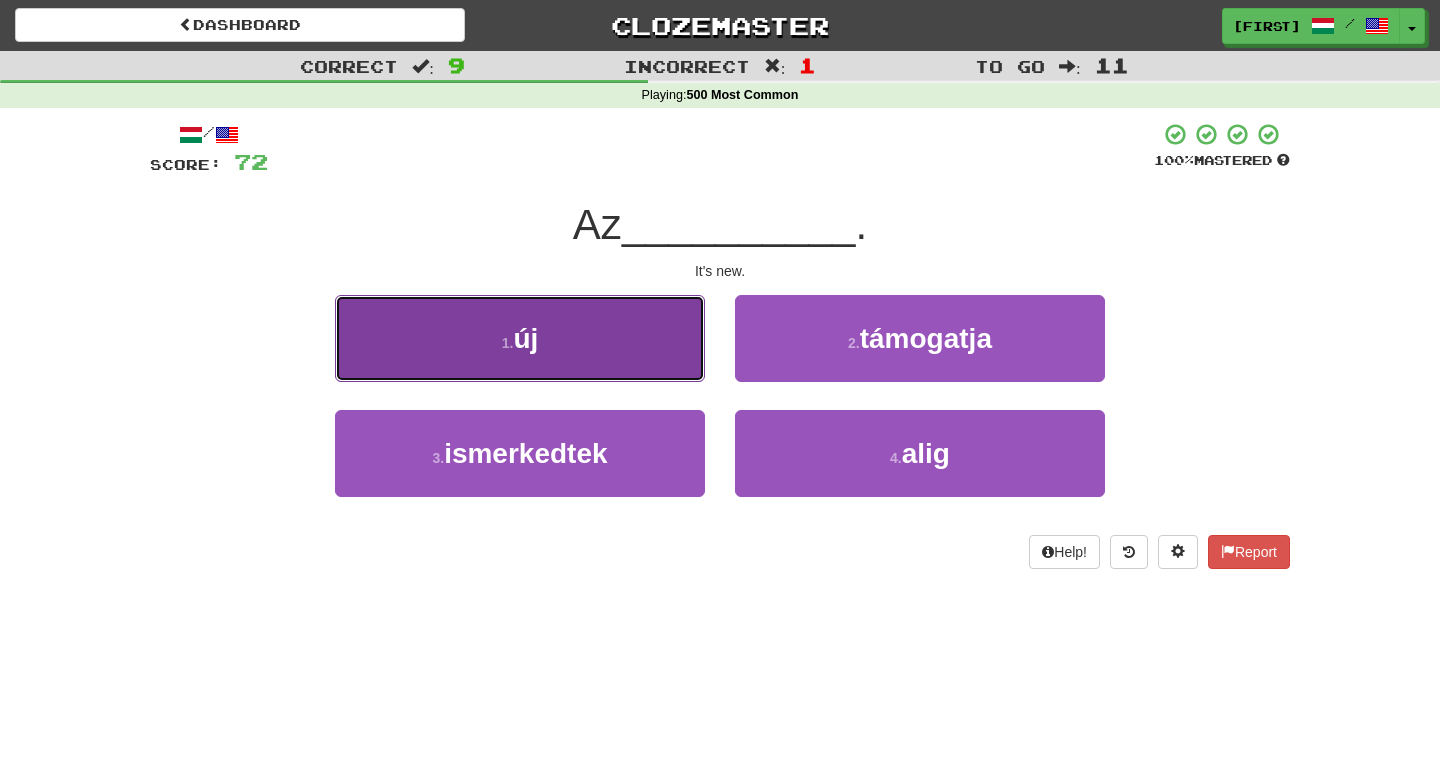 click on "1 .  új" at bounding box center (520, 338) 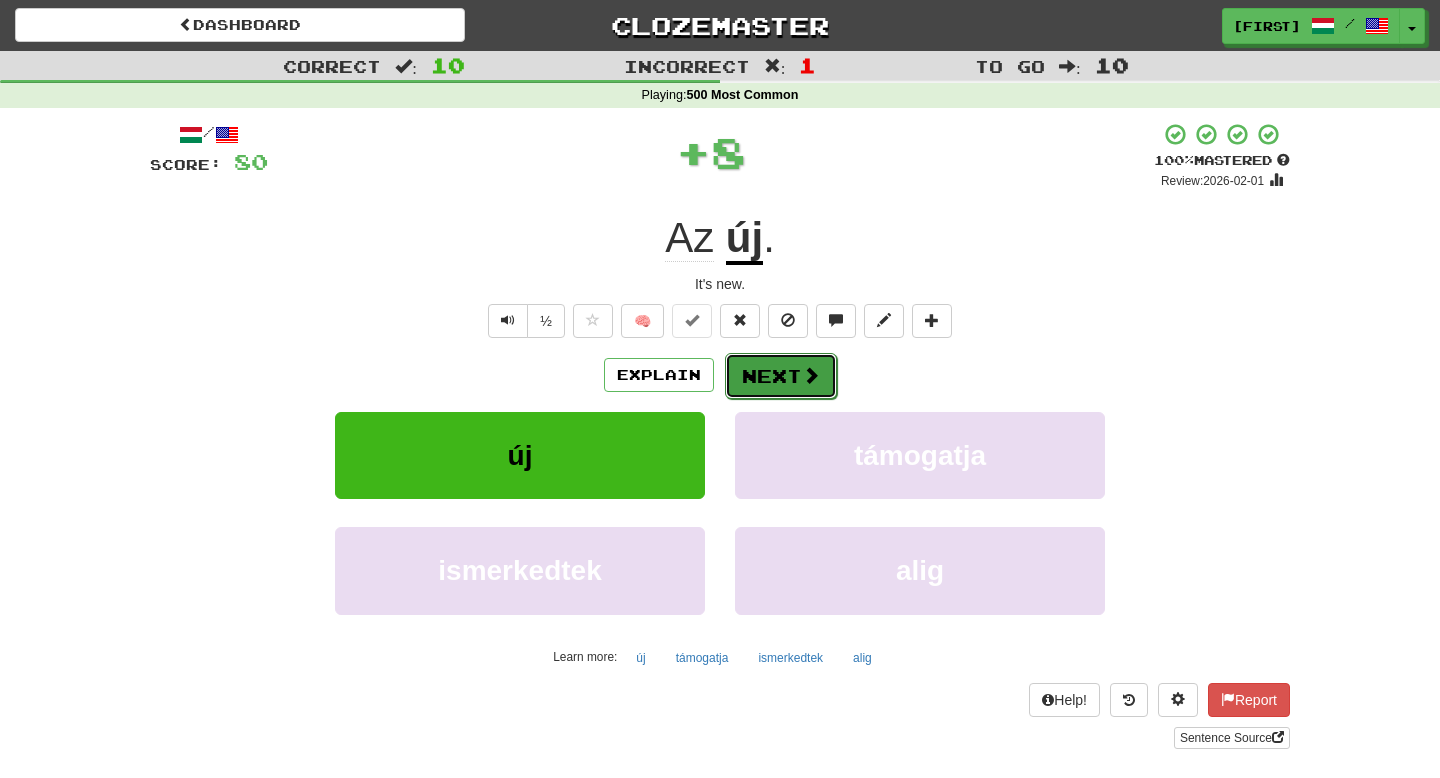 click on "Next" at bounding box center (781, 376) 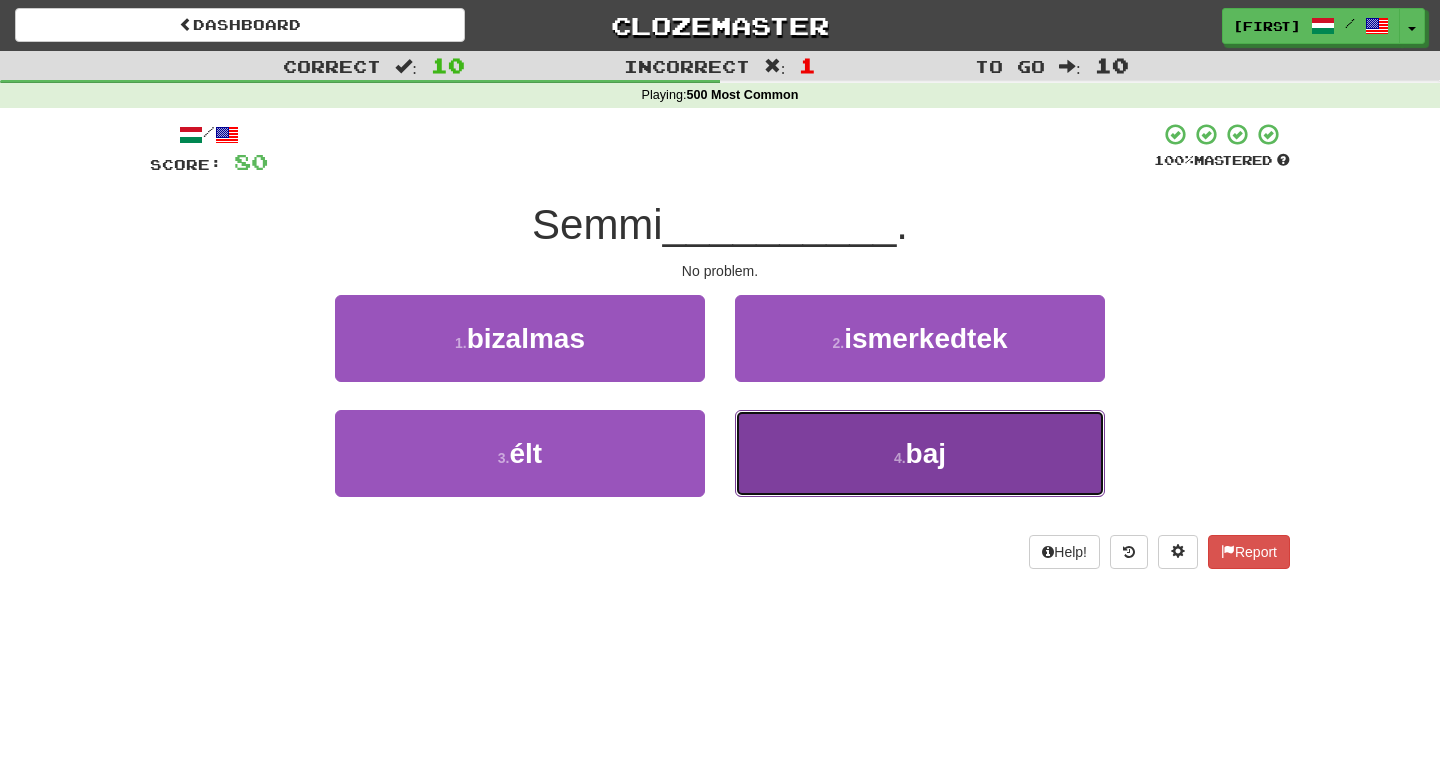 click on "baj" at bounding box center [926, 453] 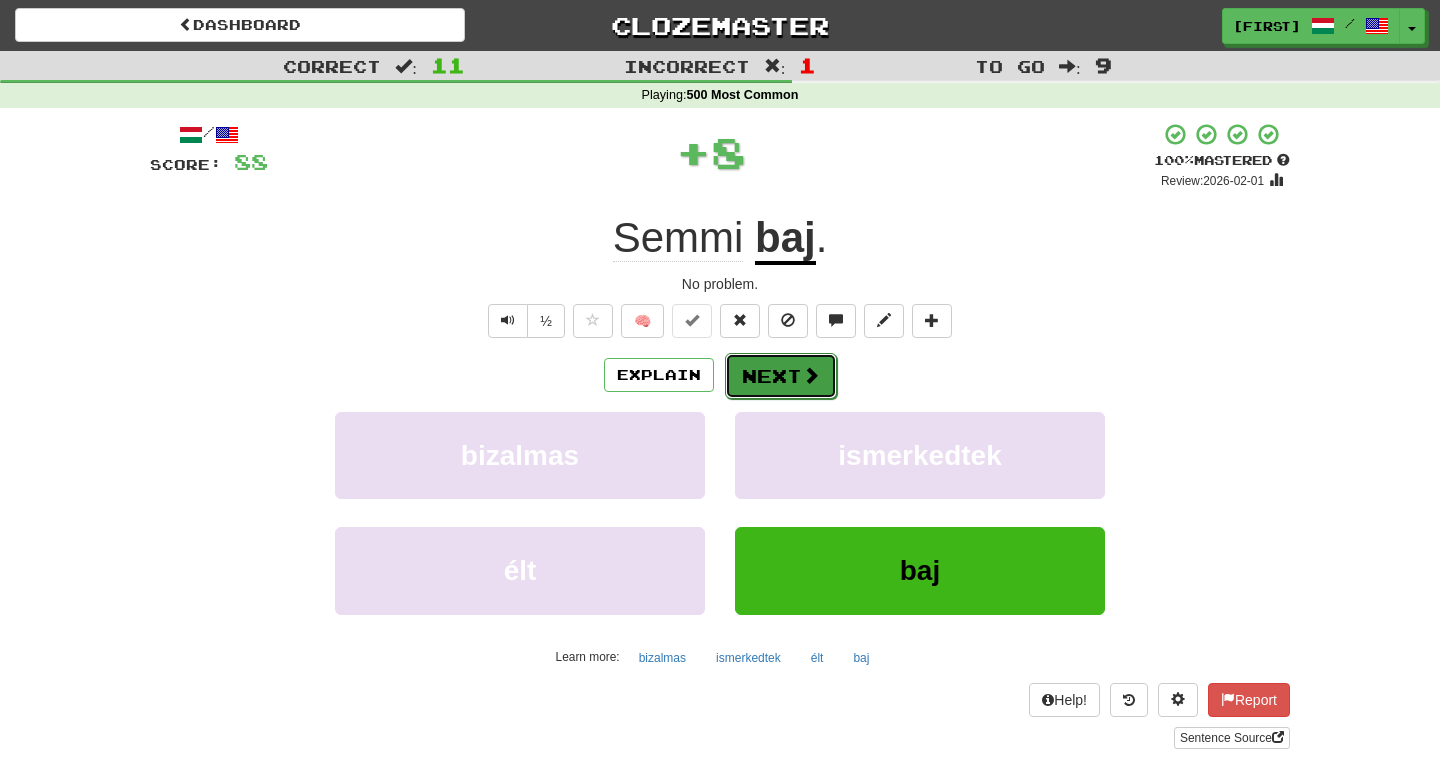 click at bounding box center [811, 375] 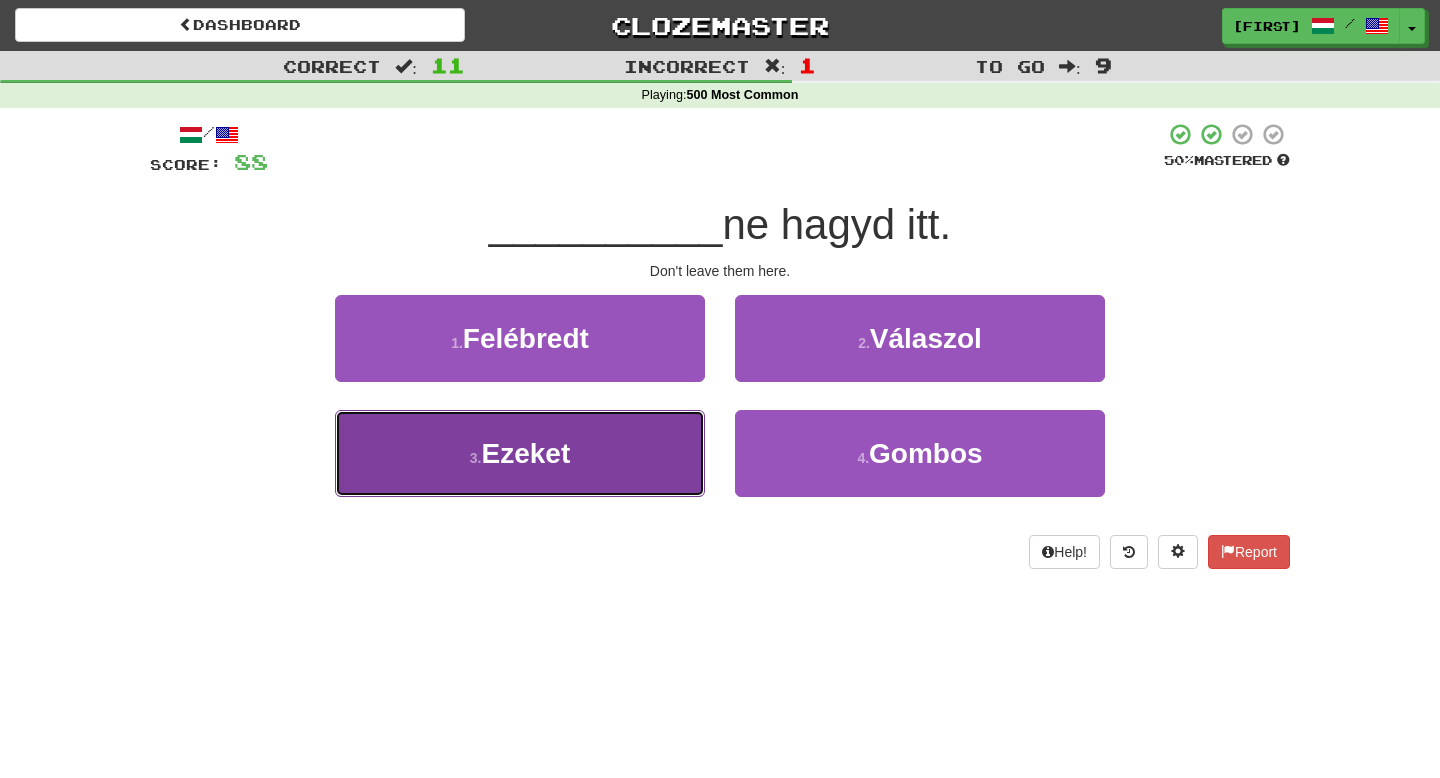 click on "3 .  Ezeket" at bounding box center [520, 453] 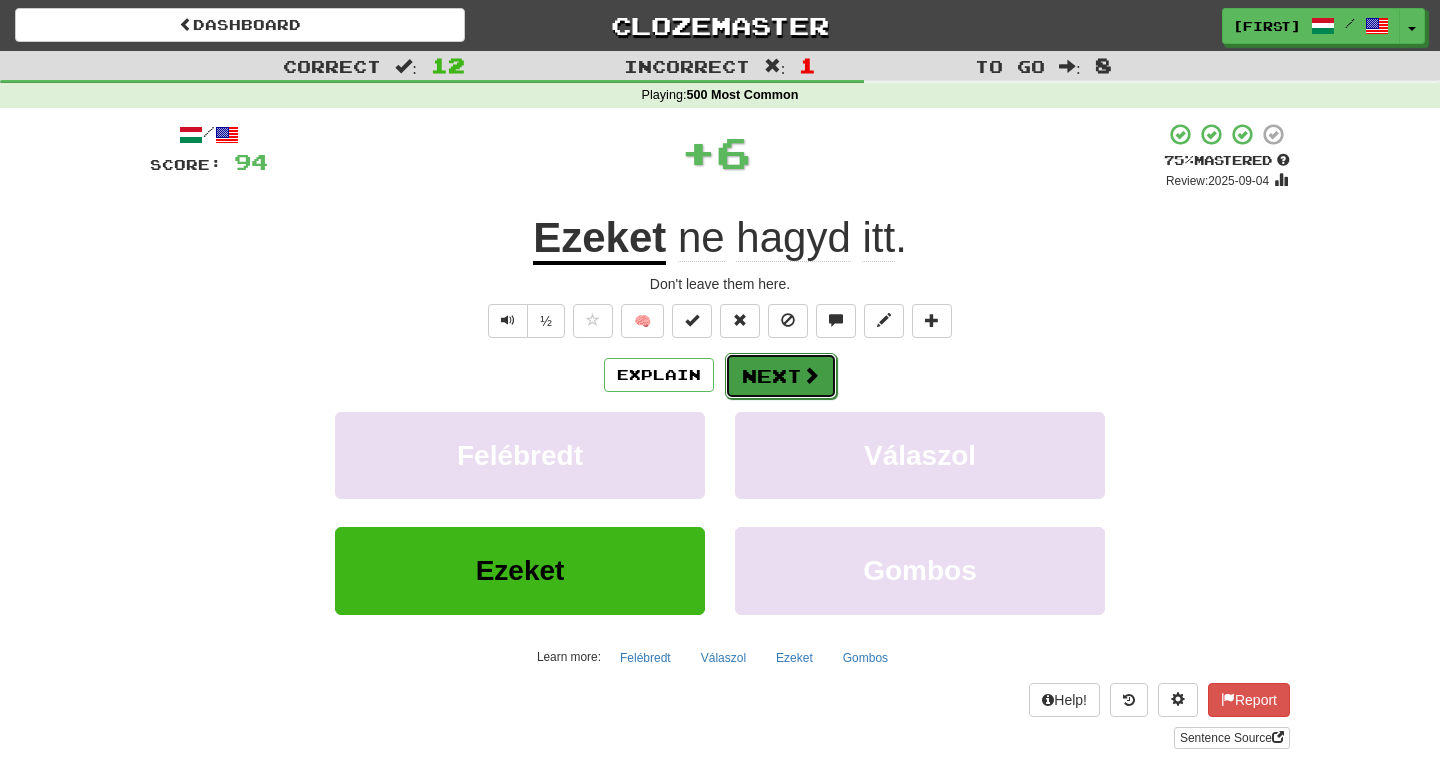 click on "Next" at bounding box center [781, 376] 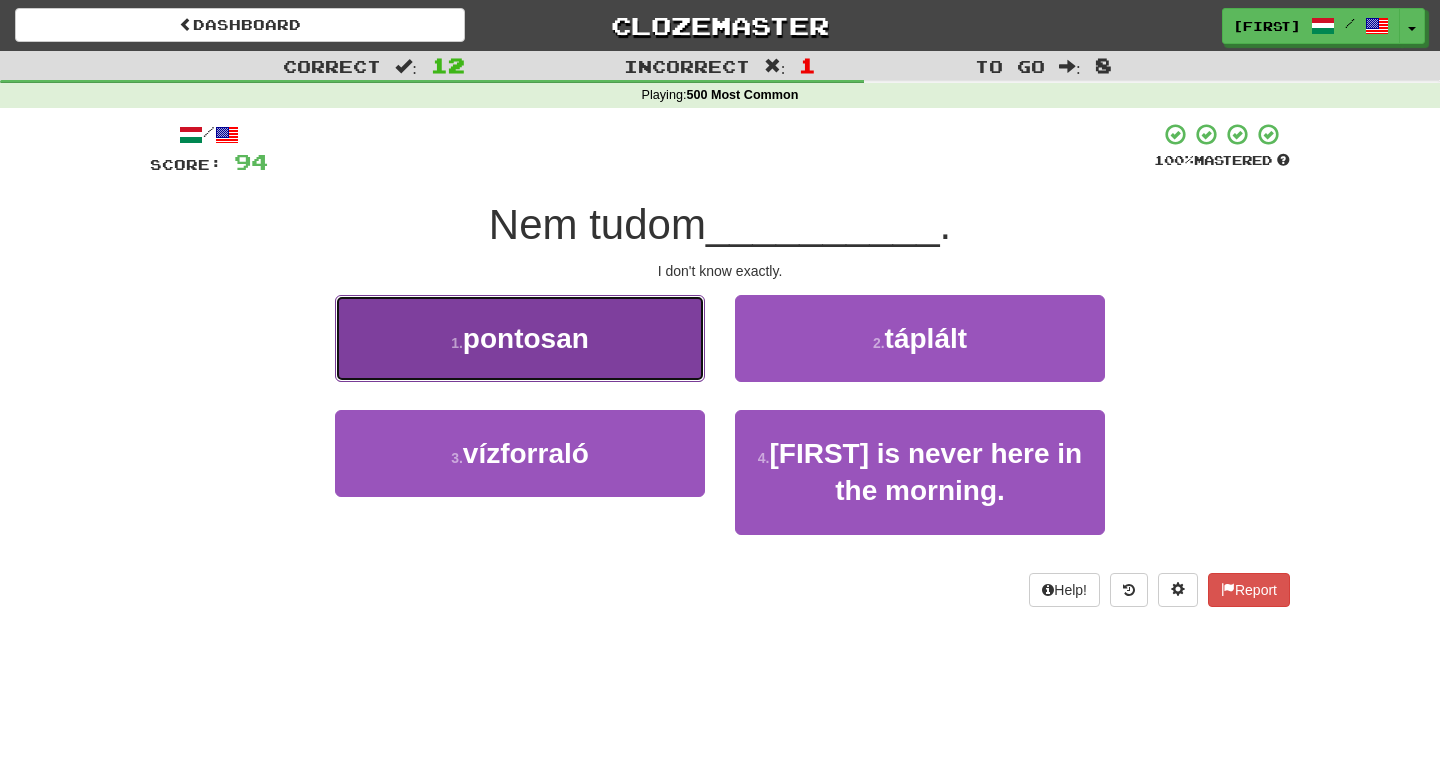 click on "1 .  pontosan" at bounding box center [520, 338] 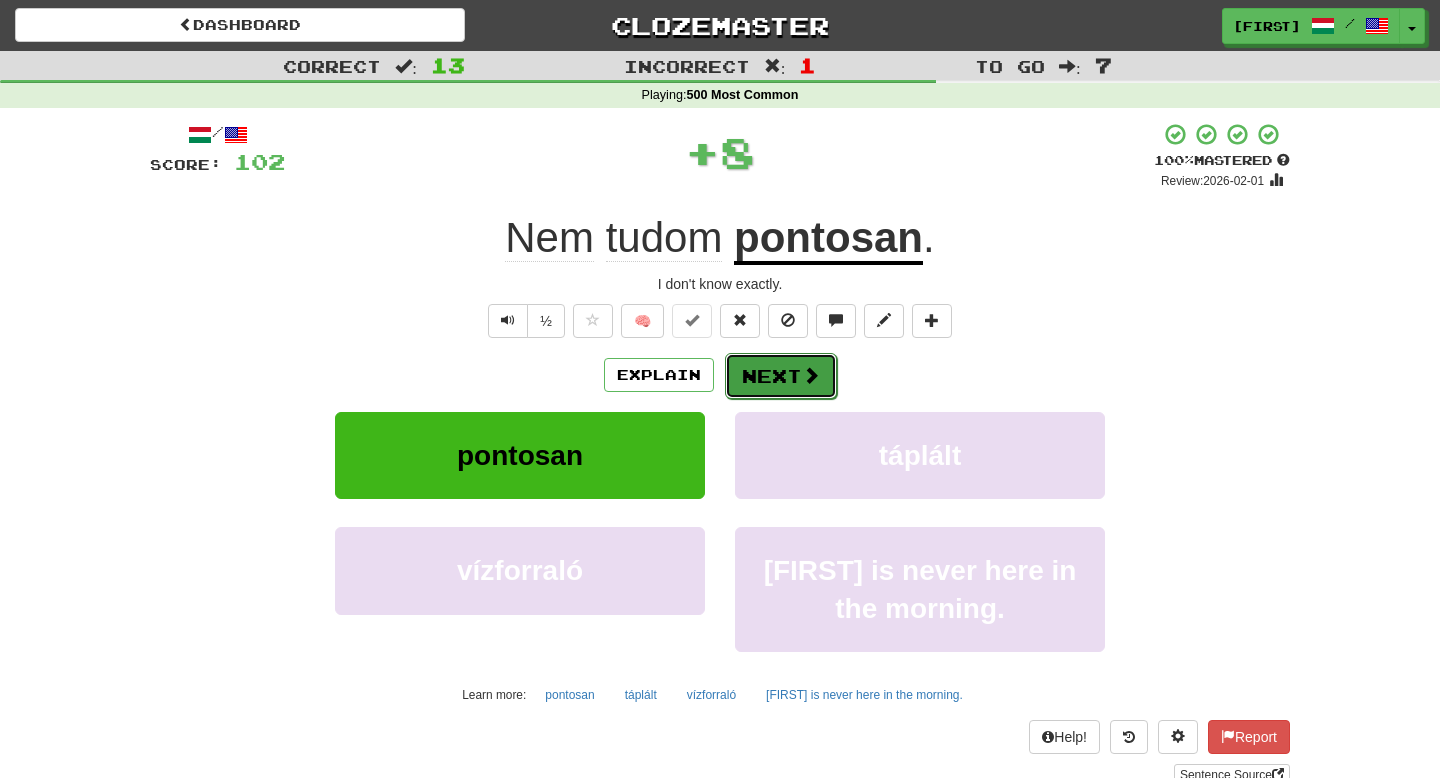 click on "Next" at bounding box center (781, 376) 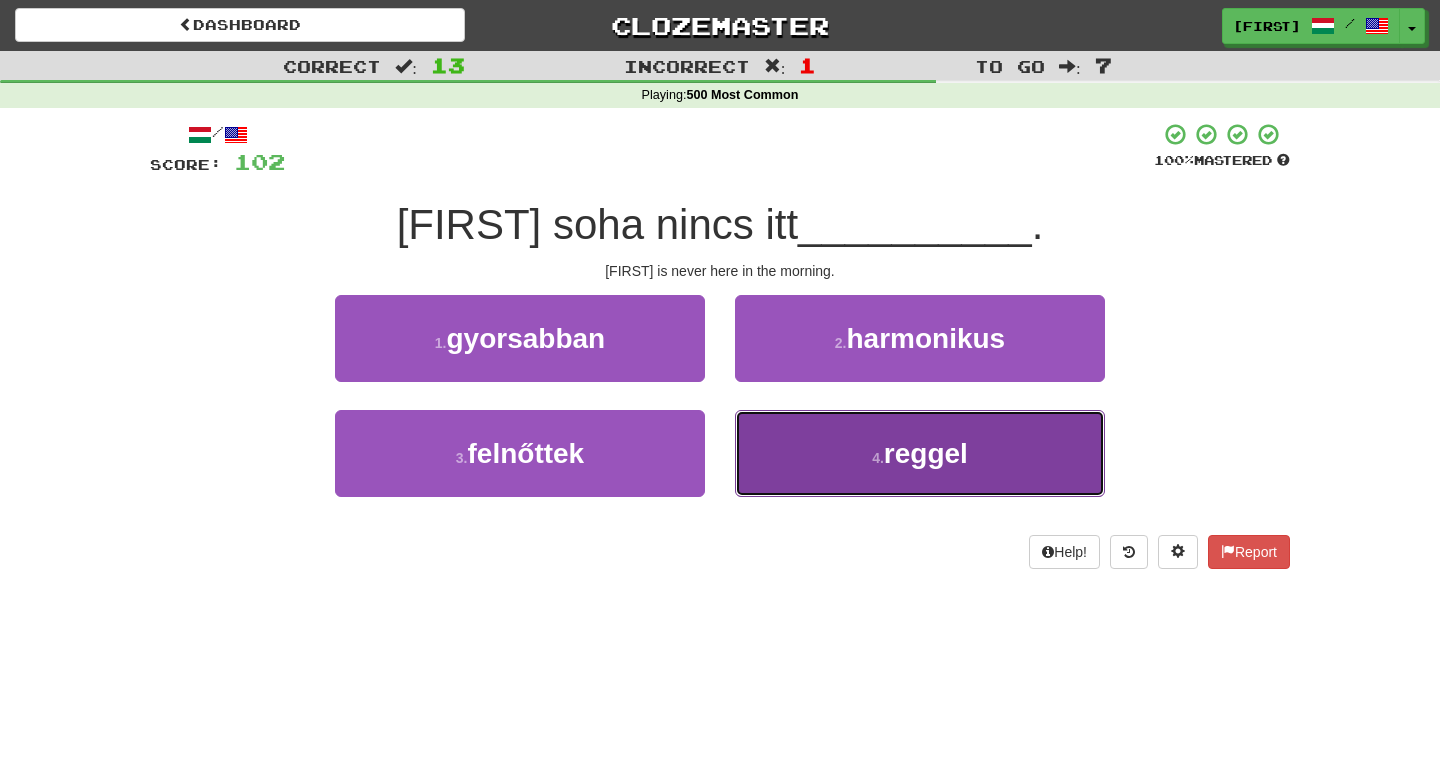 click on "4 .  reggel" at bounding box center (920, 453) 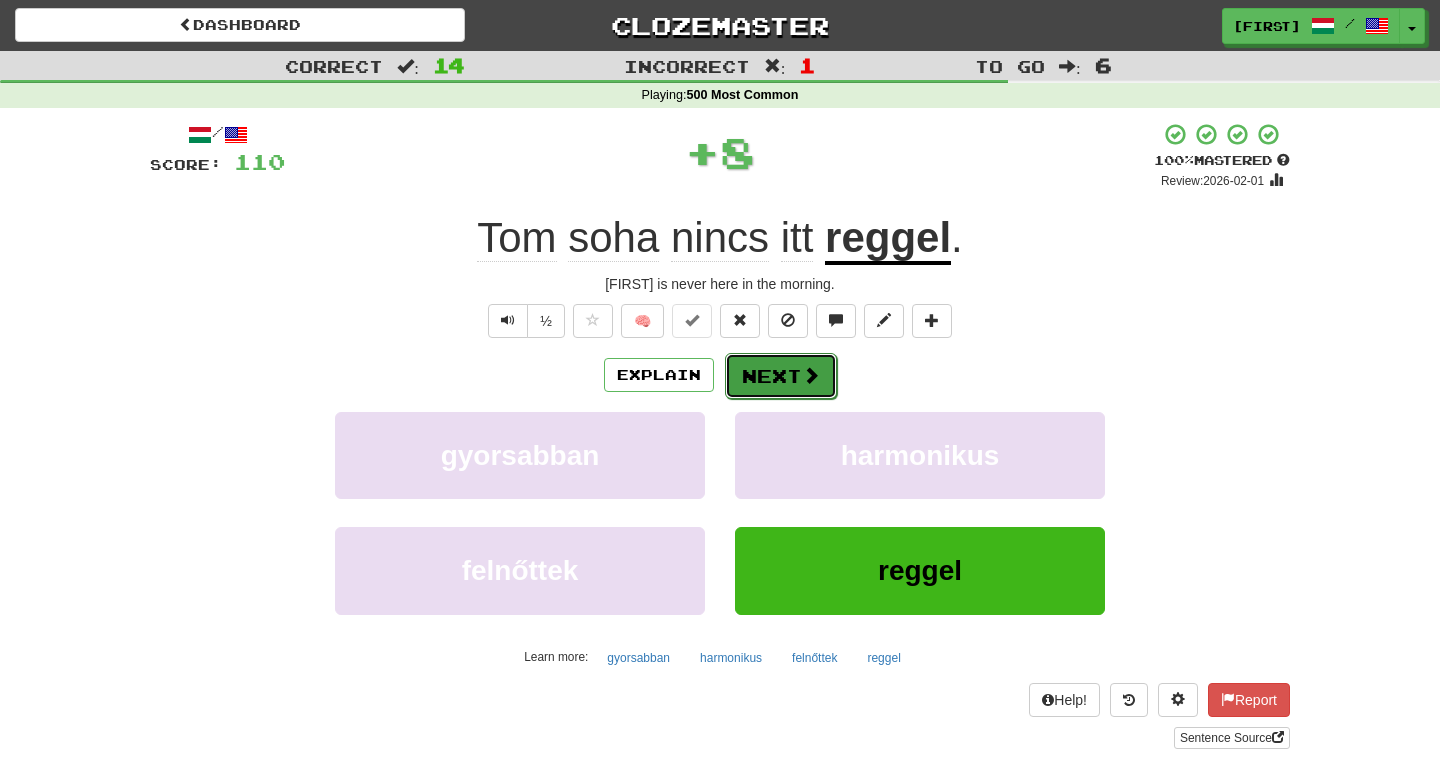 click on "Next" at bounding box center [781, 376] 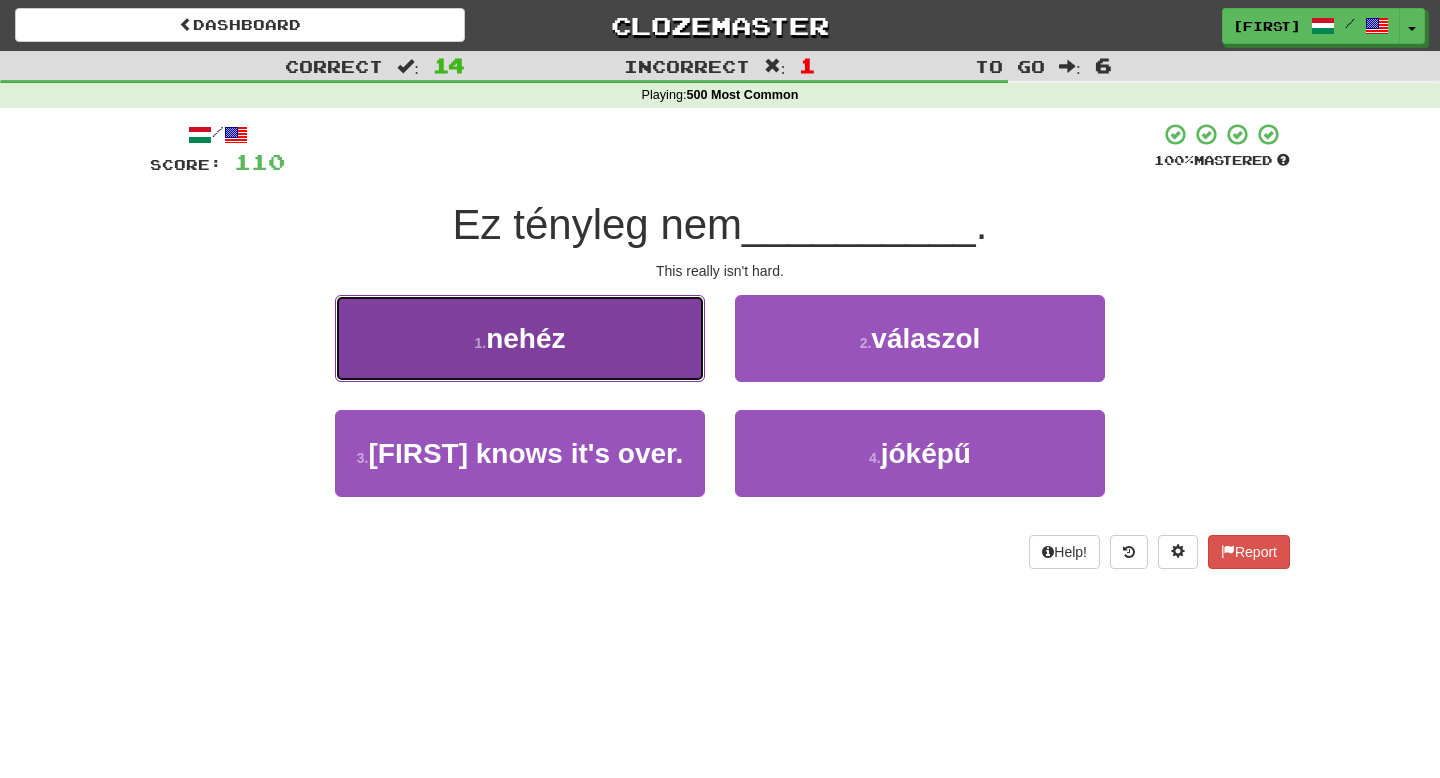 click on "1 .  nehéz" at bounding box center (520, 338) 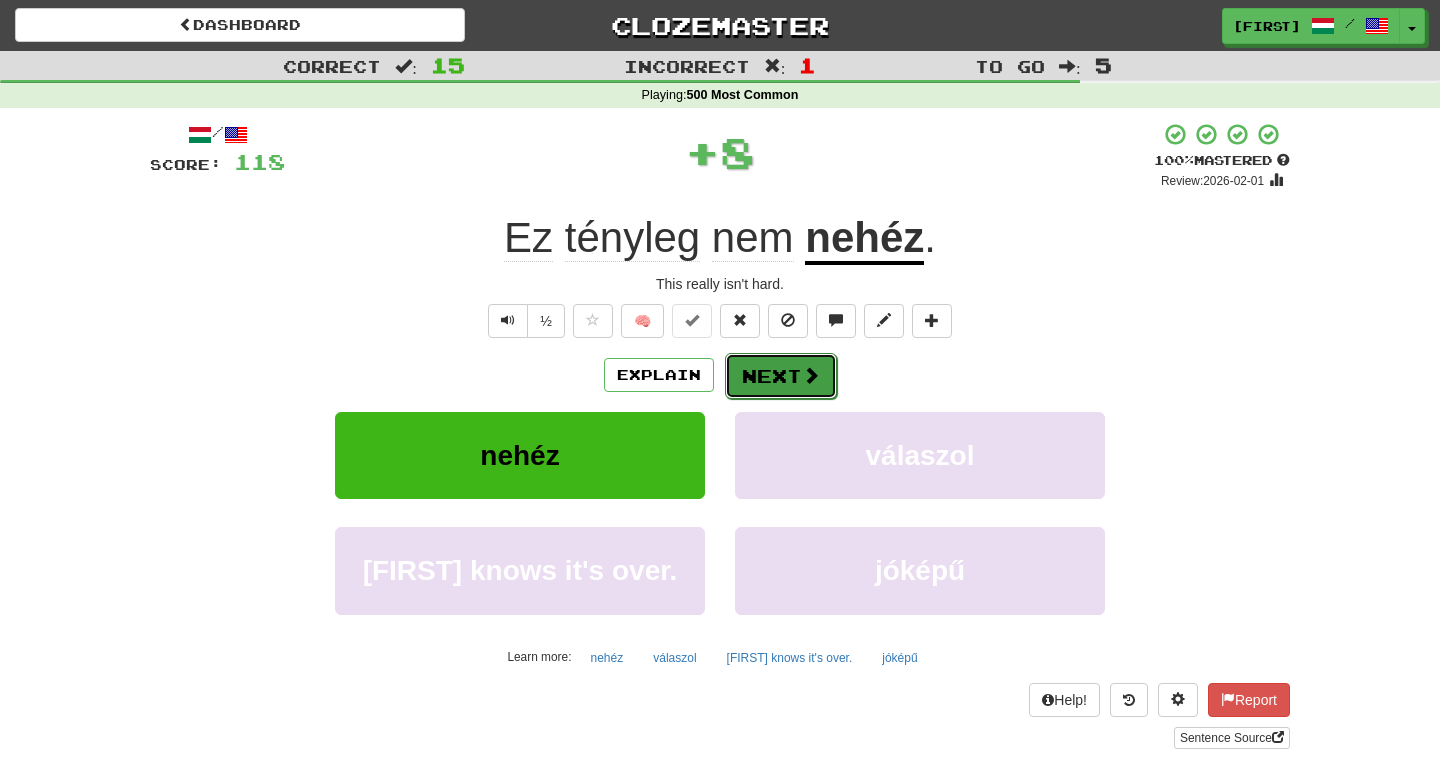 click on "Next" at bounding box center [781, 376] 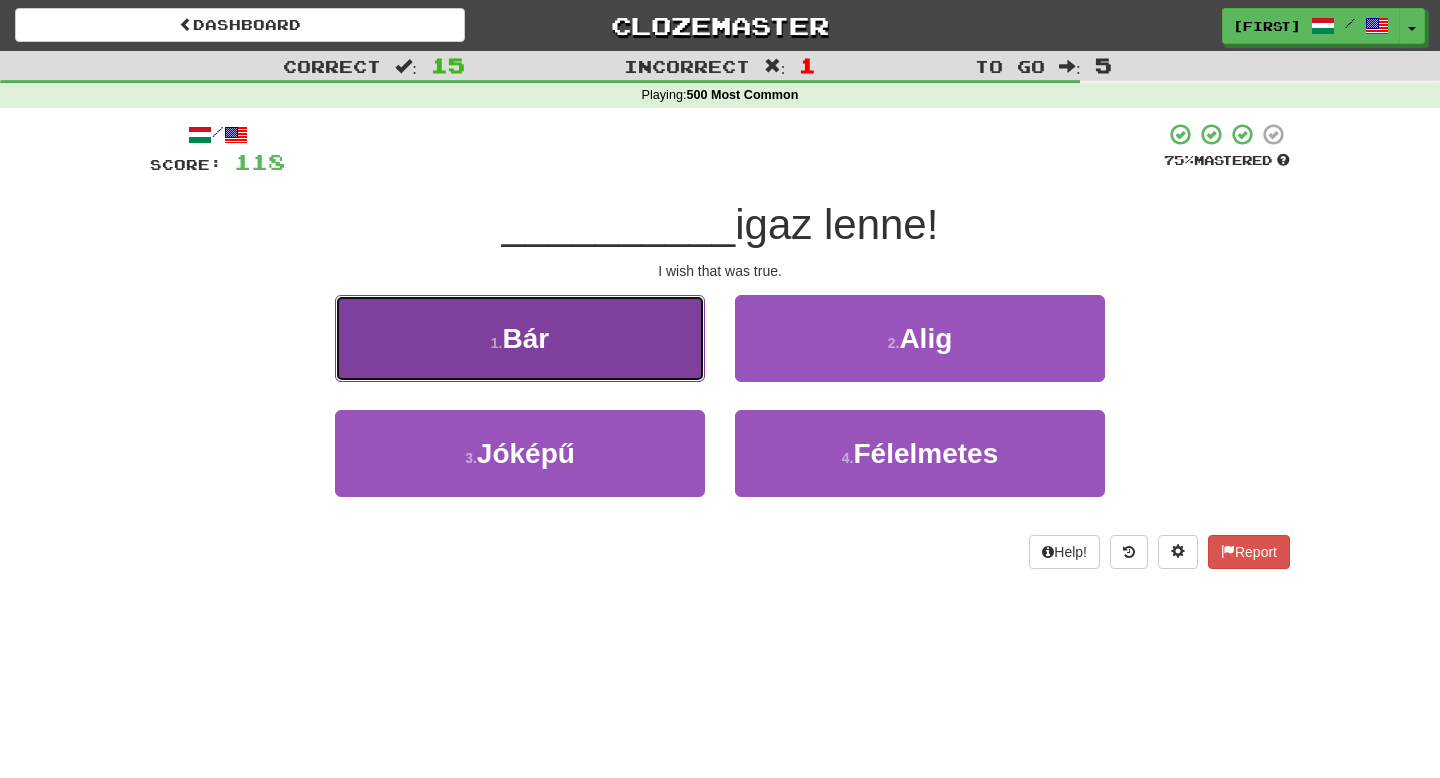 click on "1 .  Bár" at bounding box center (520, 338) 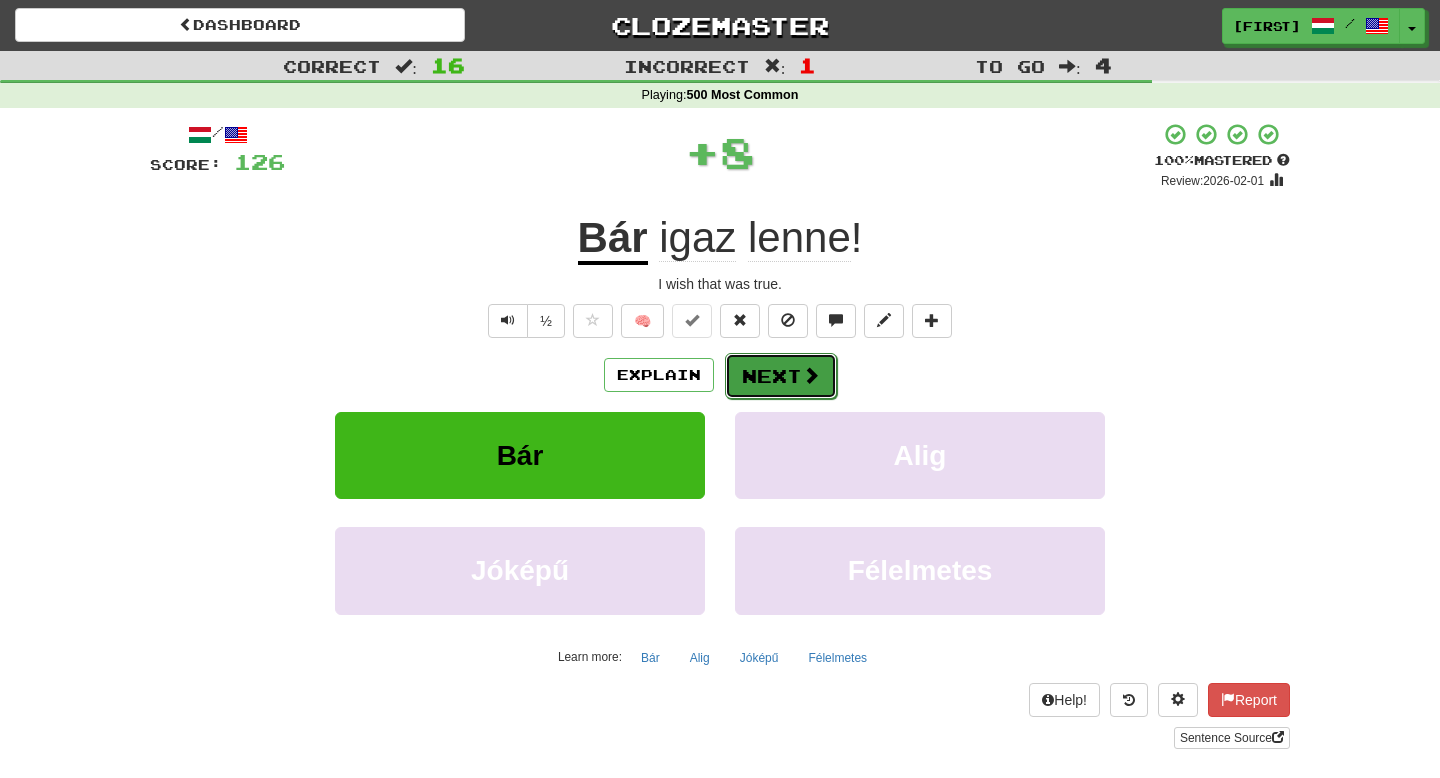 click on "Next" at bounding box center (781, 376) 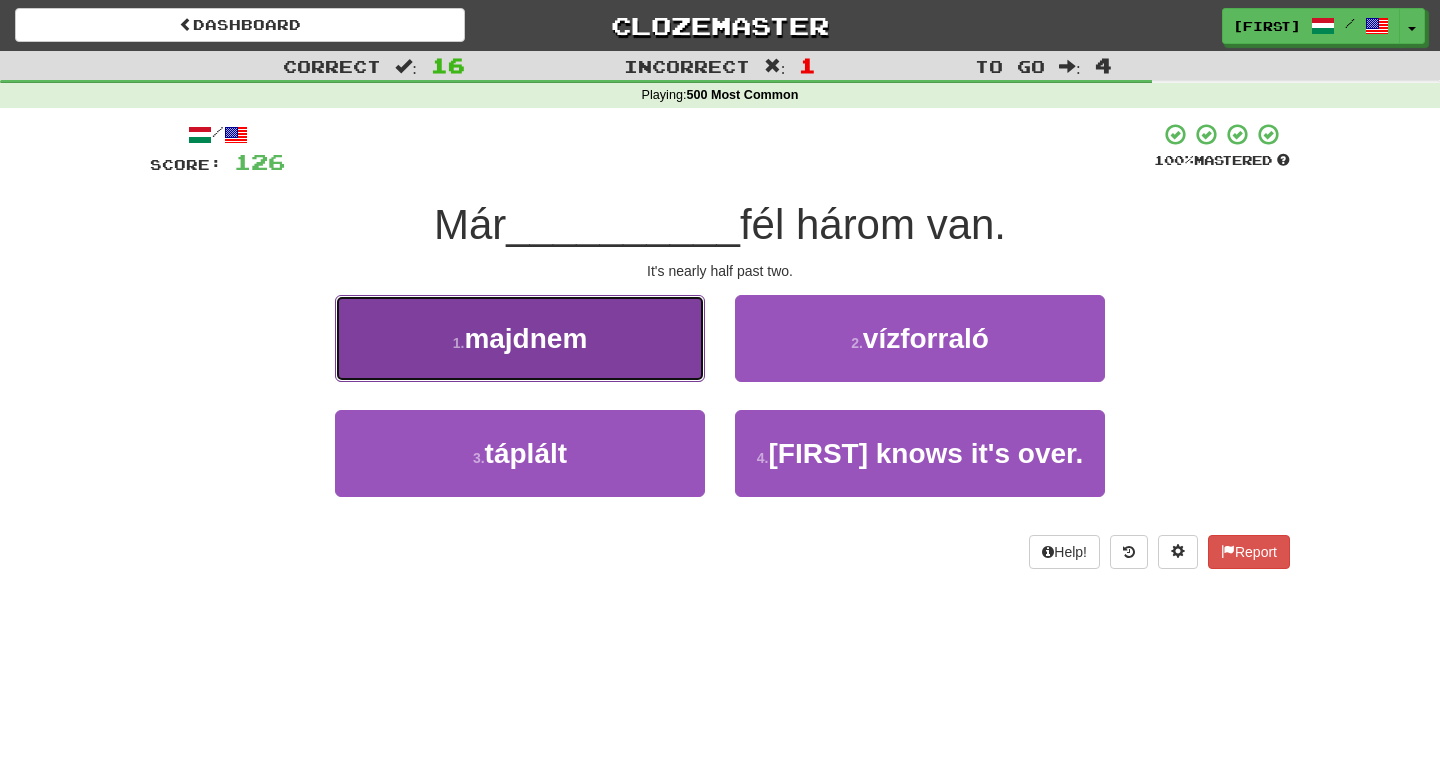 click on "1 .  majdnem" at bounding box center [520, 338] 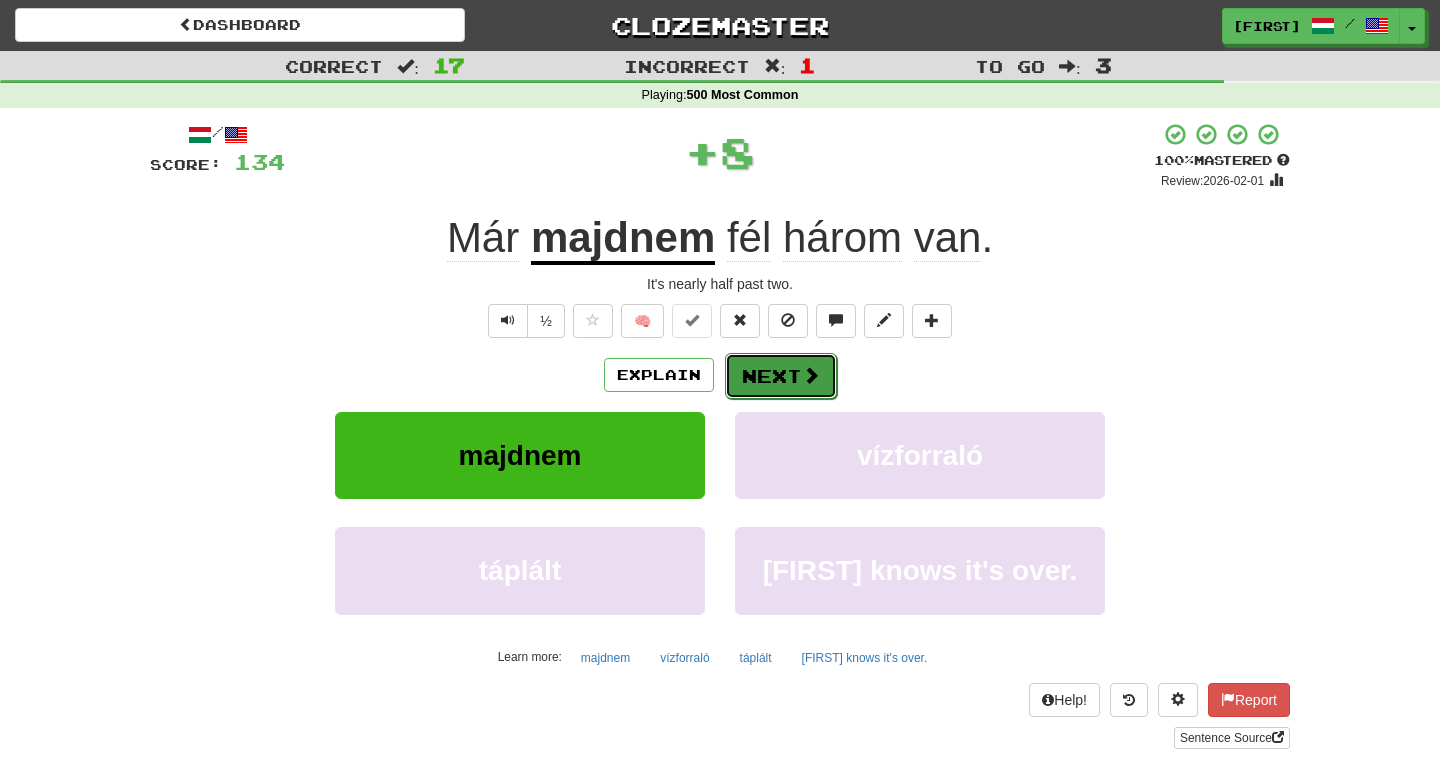 click on "Next" at bounding box center (781, 376) 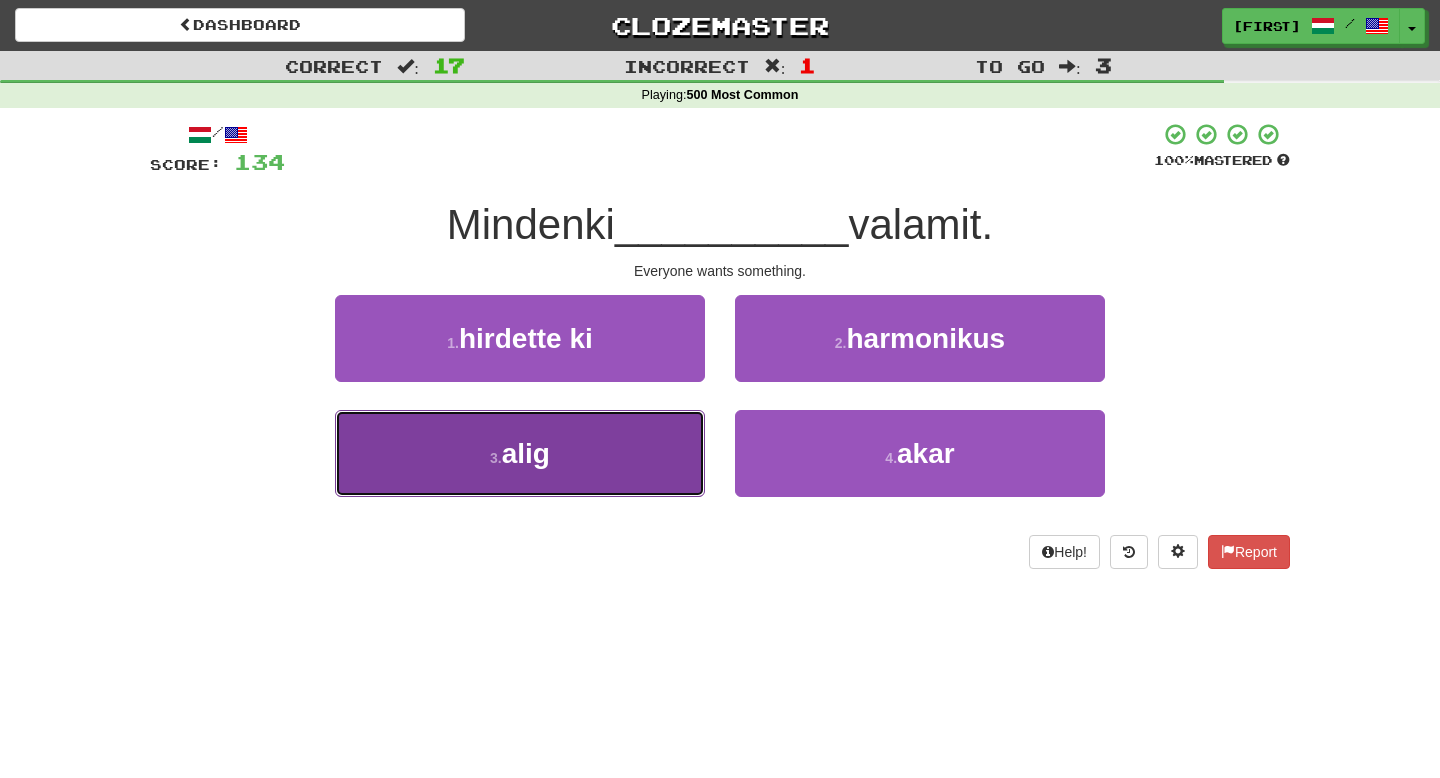click on "3 .  alig" at bounding box center [520, 453] 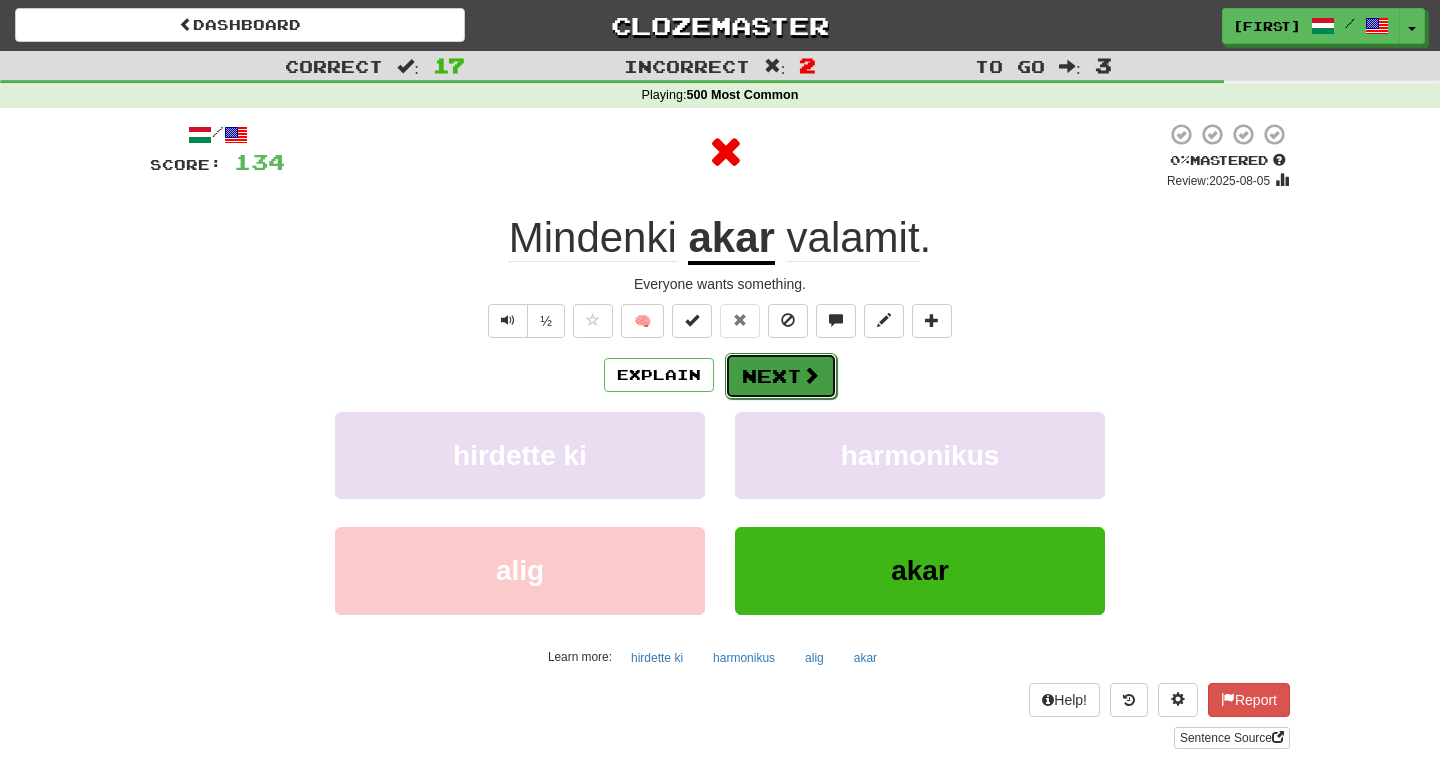 click on "Next" at bounding box center (781, 376) 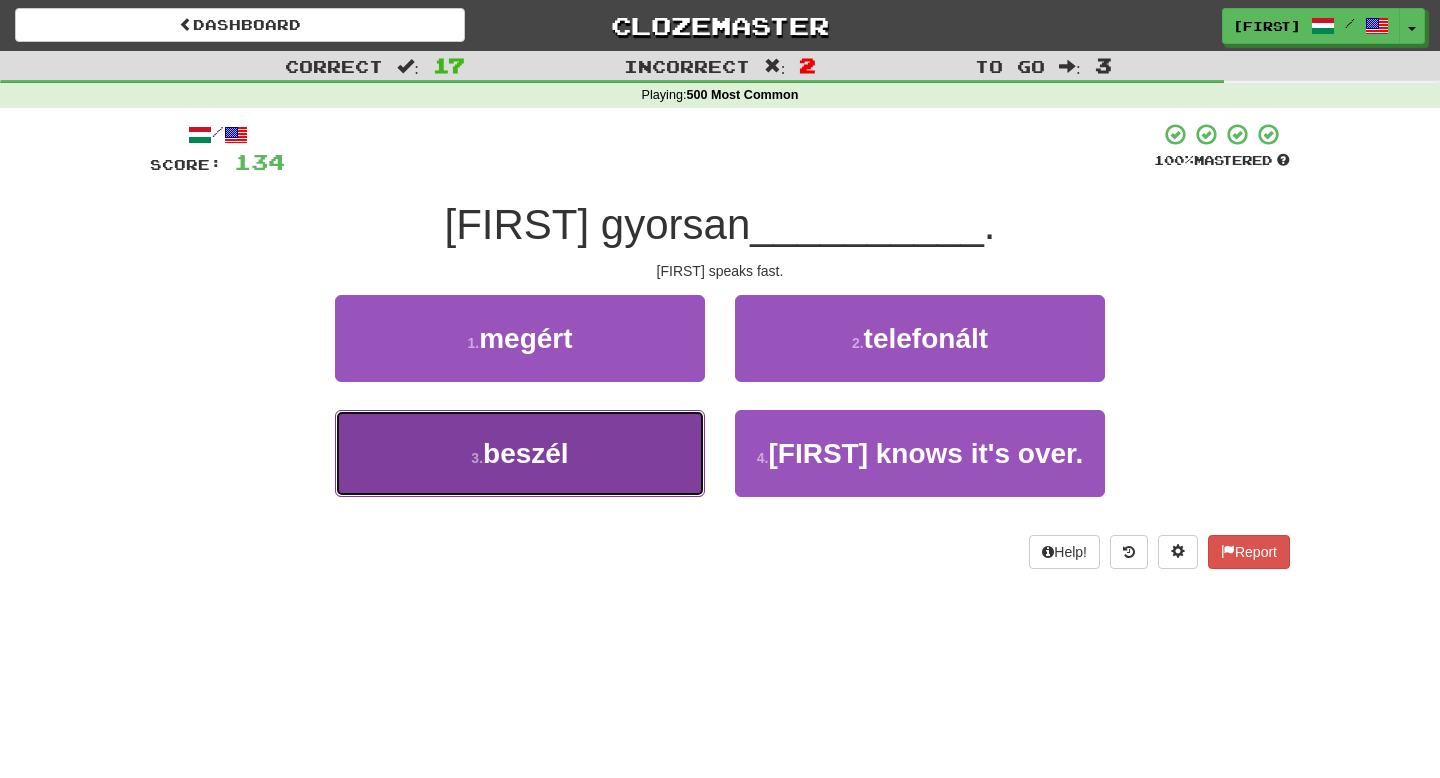 click on "beszél" at bounding box center (526, 453) 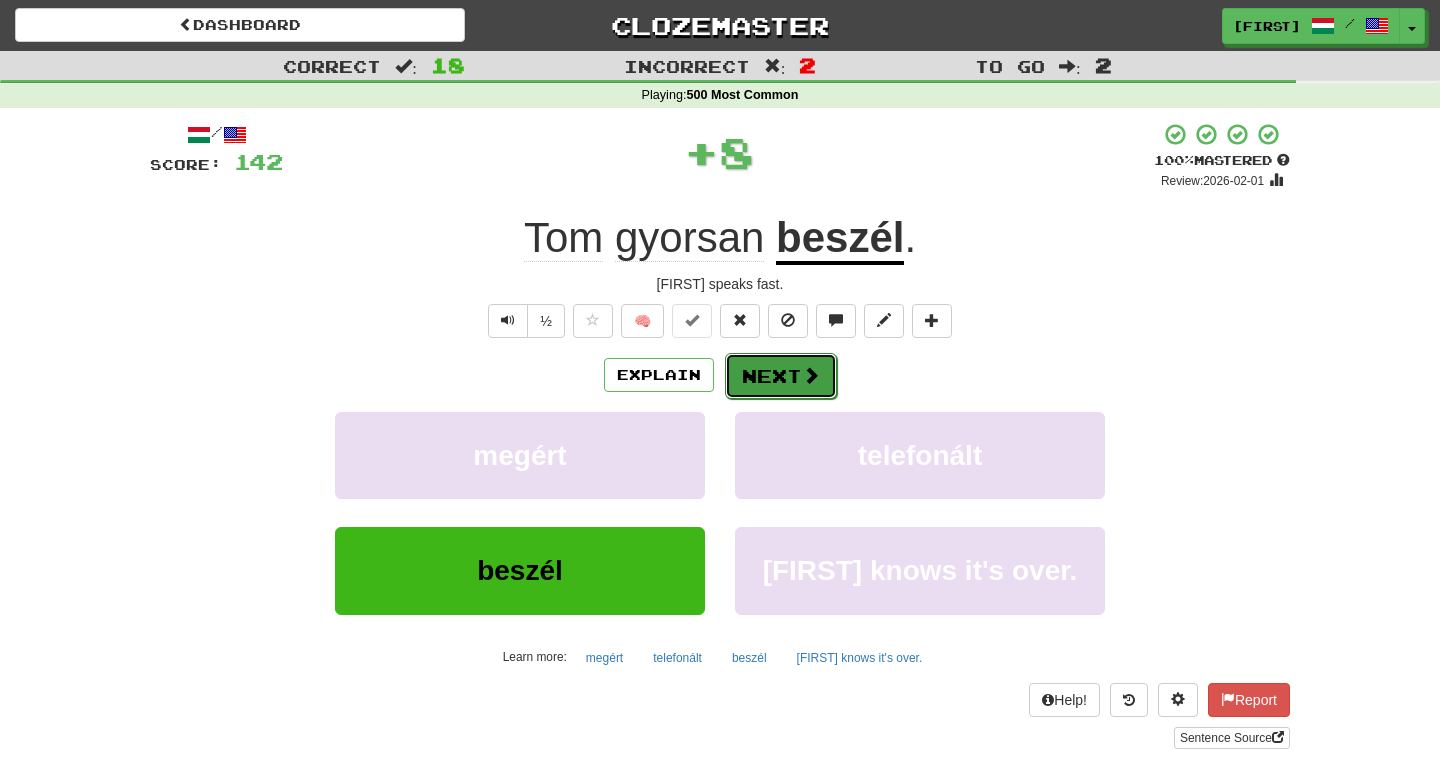 click on "Next" at bounding box center [781, 376] 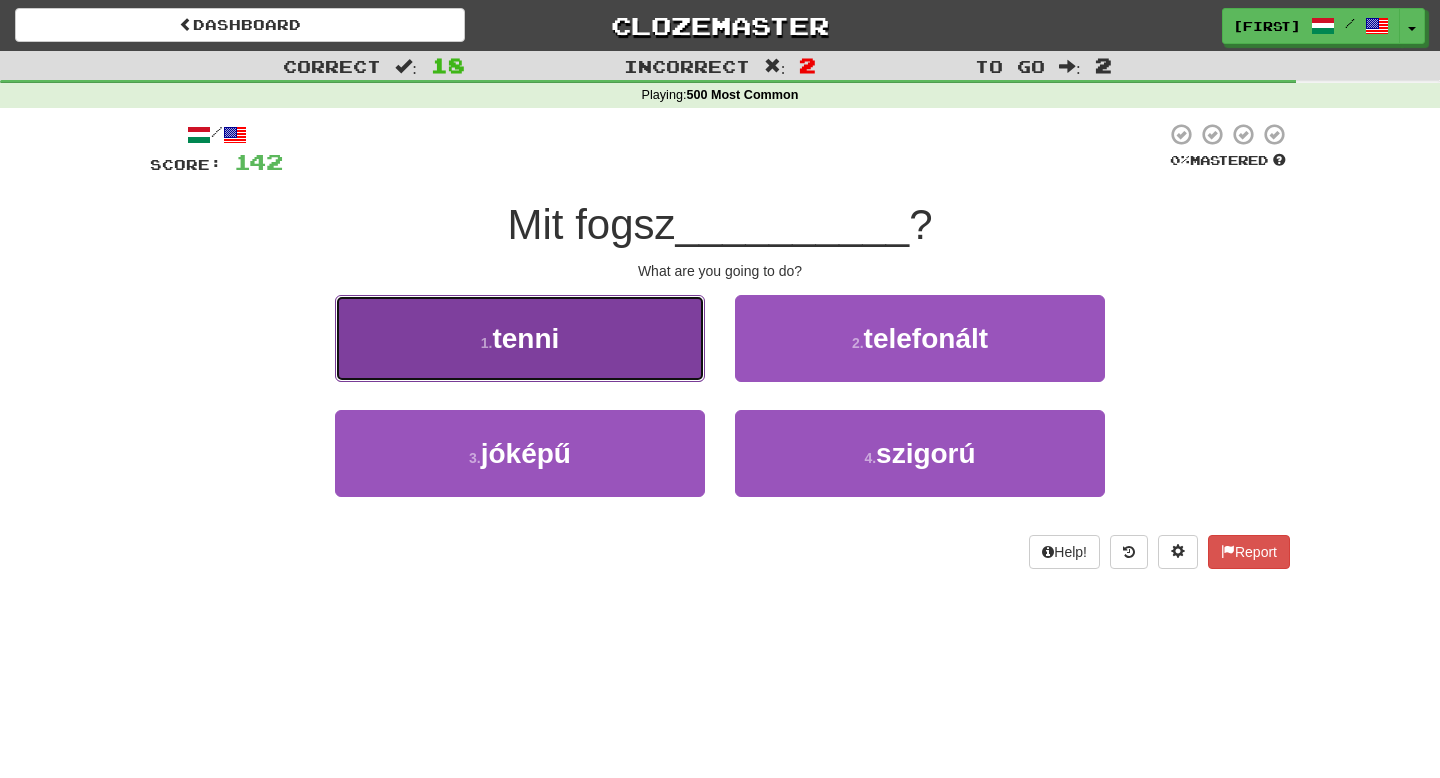 click on "1 .  tenni" at bounding box center [520, 338] 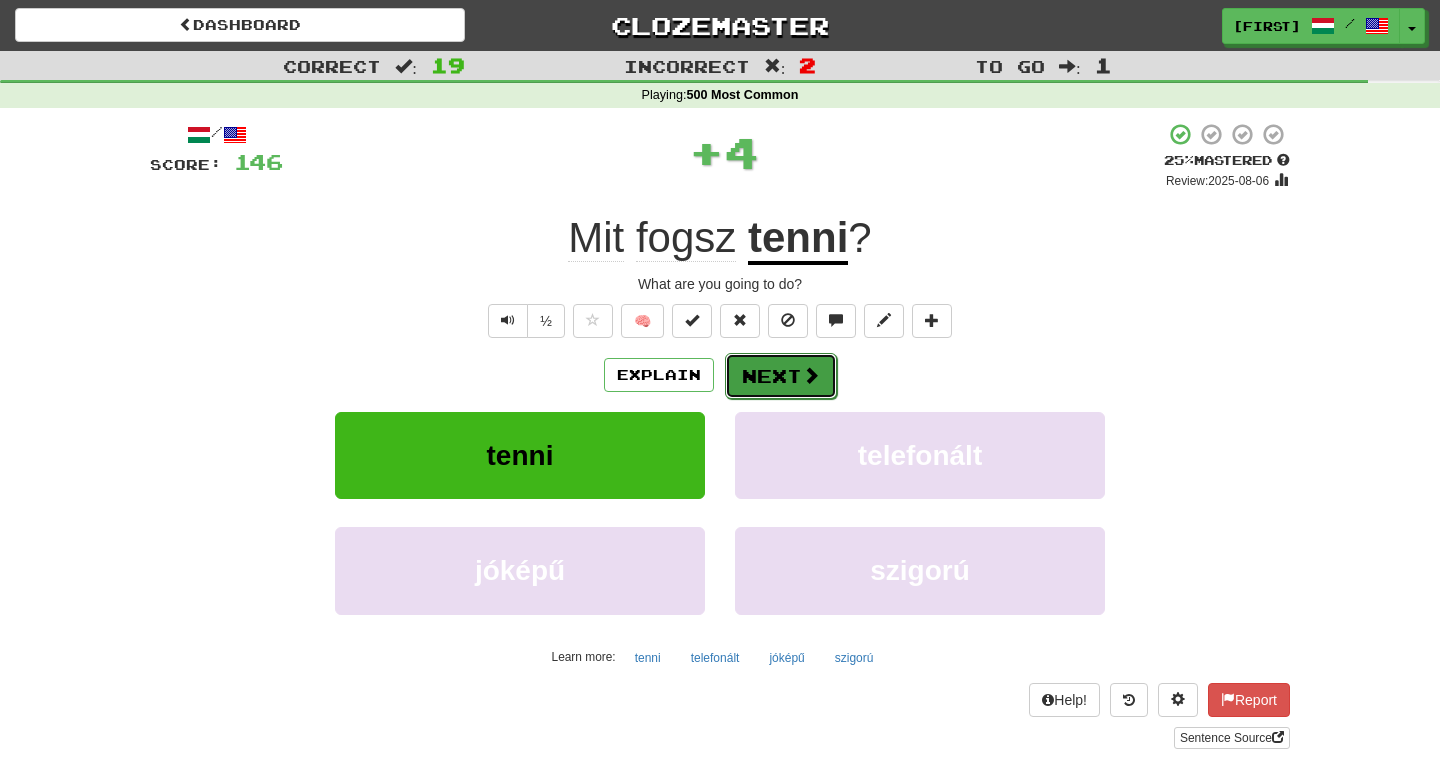 click at bounding box center (811, 375) 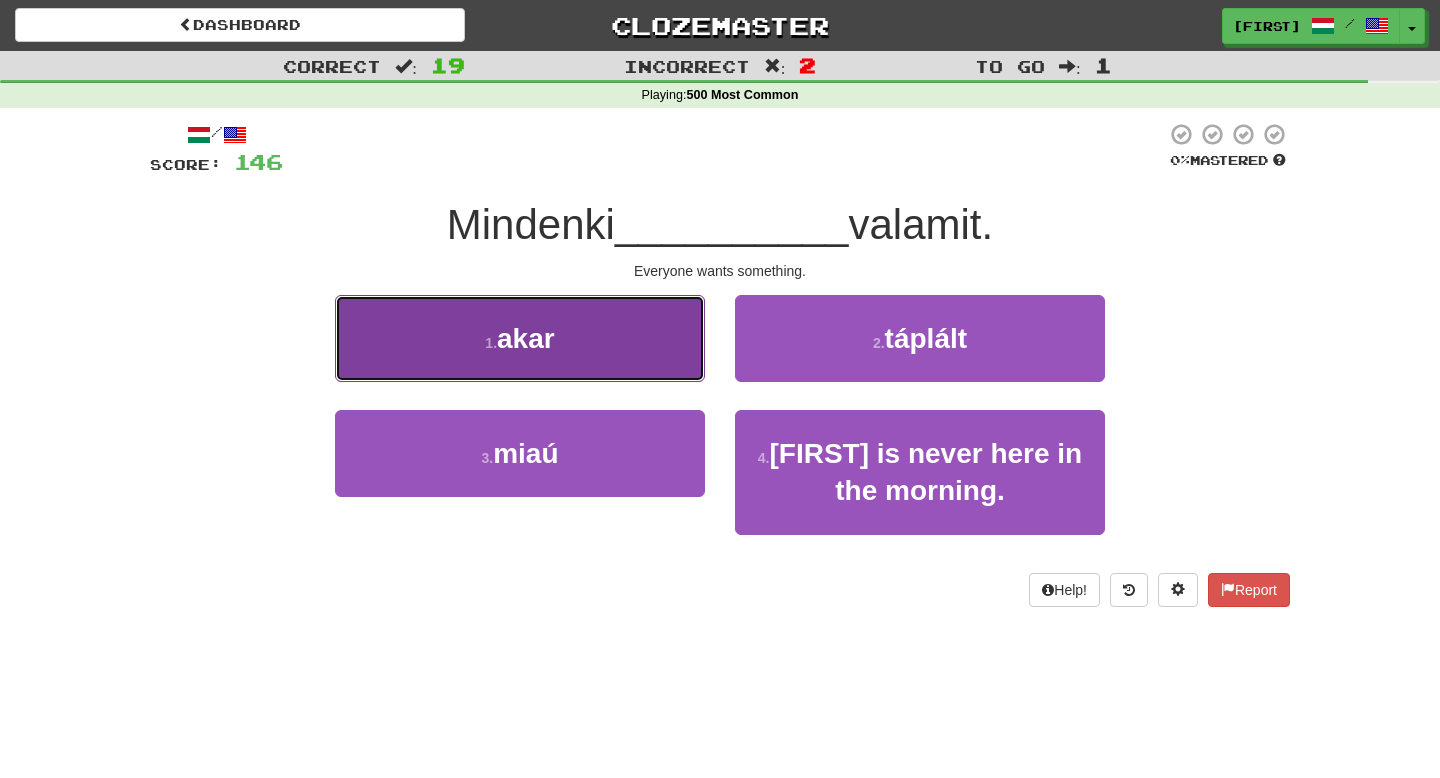 click on "1 .  akar" at bounding box center [520, 338] 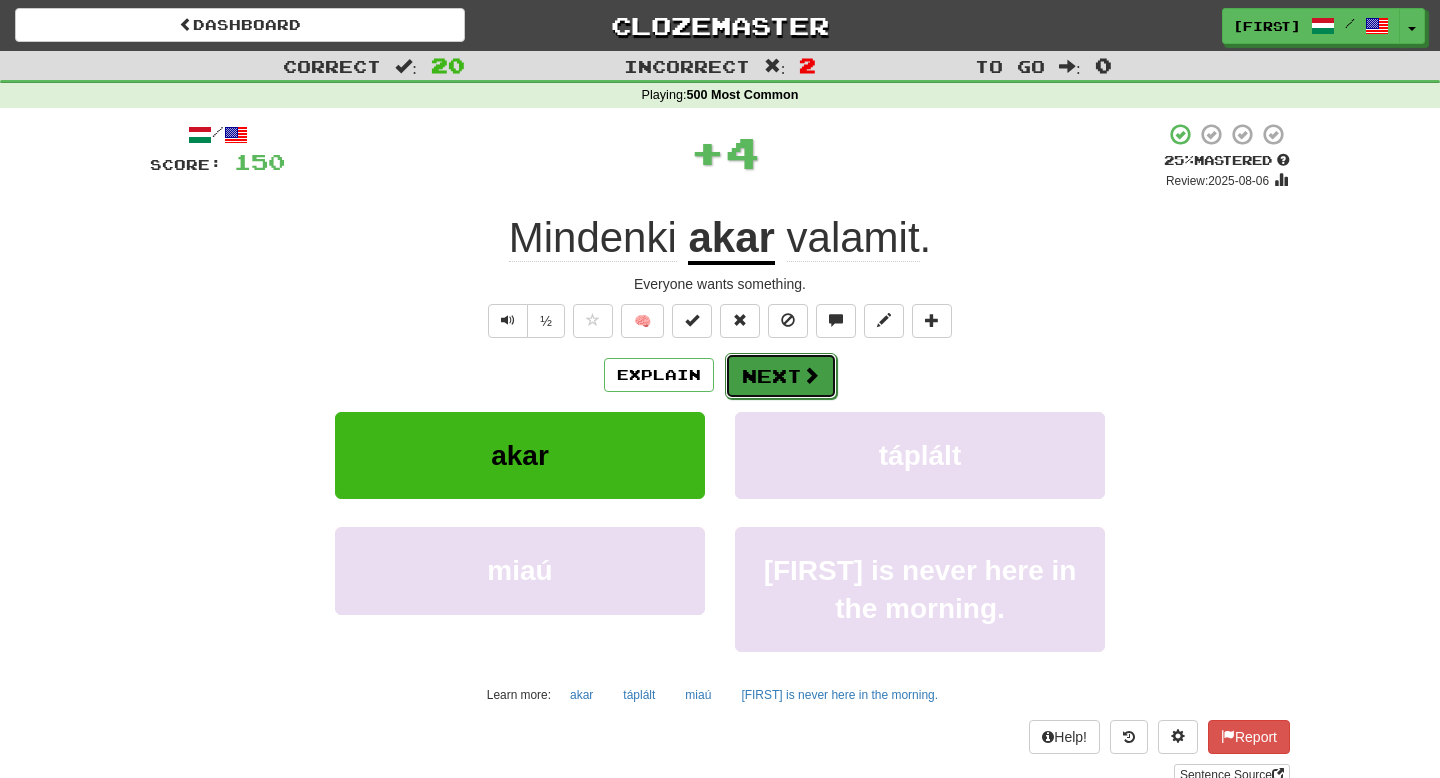 click on "Next" at bounding box center [781, 376] 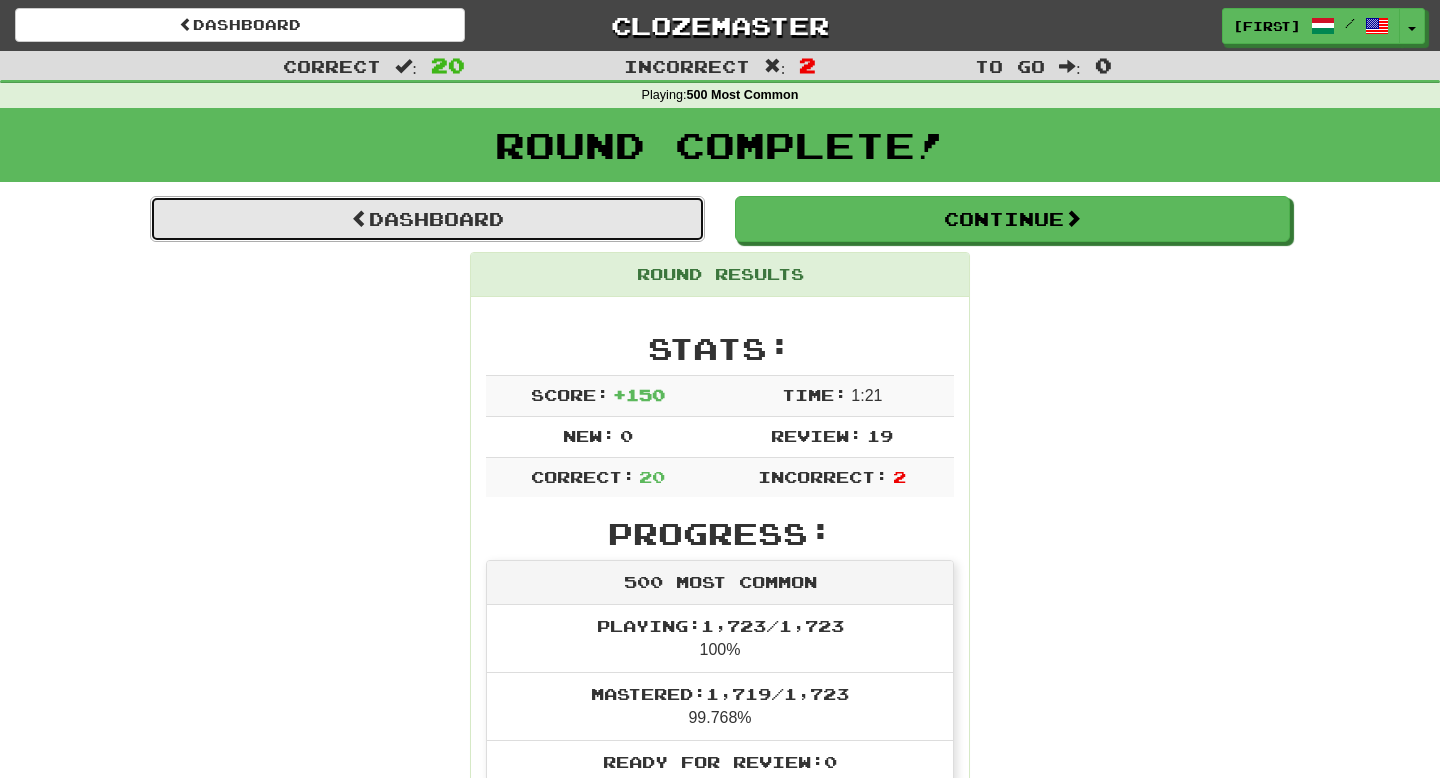 click on "Dashboard" at bounding box center [427, 219] 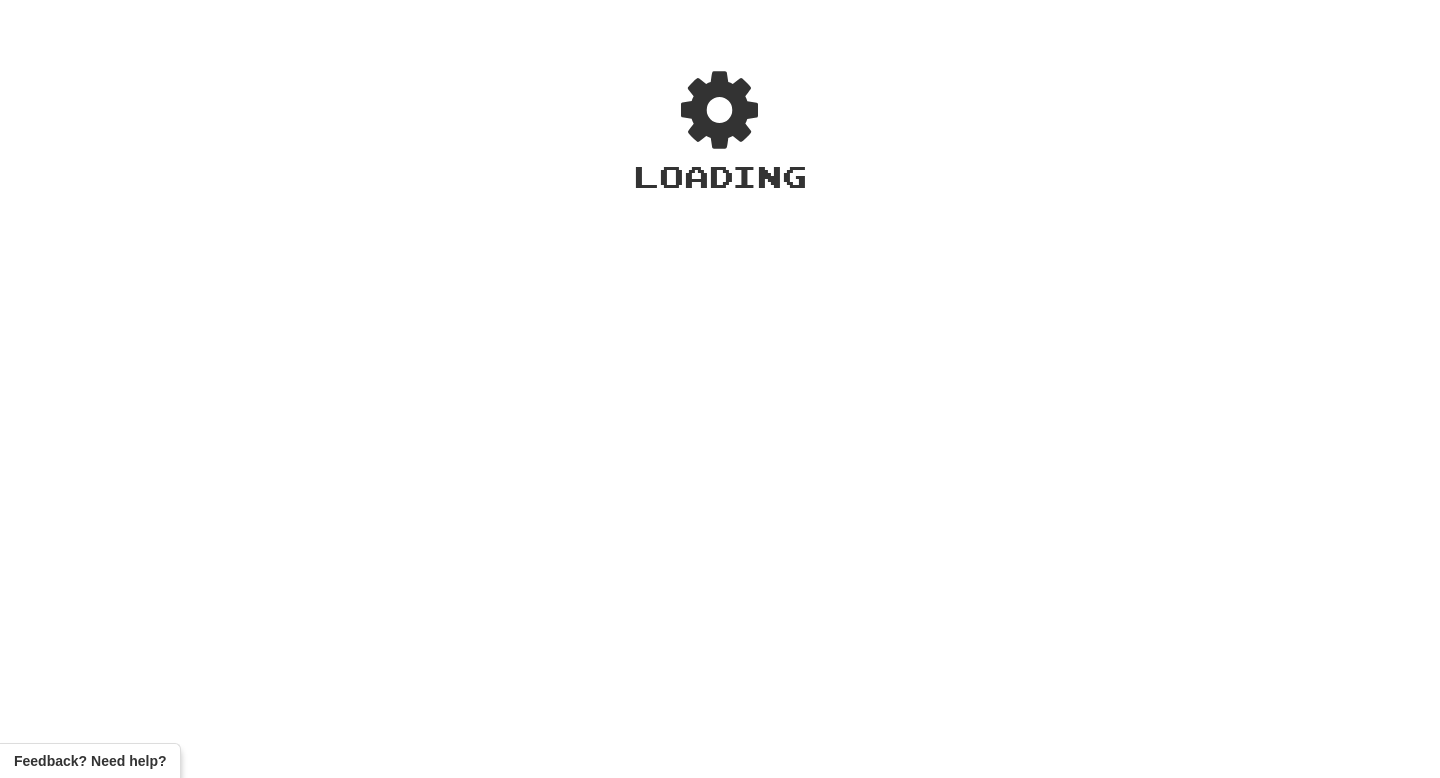 scroll, scrollTop: 0, scrollLeft: 0, axis: both 